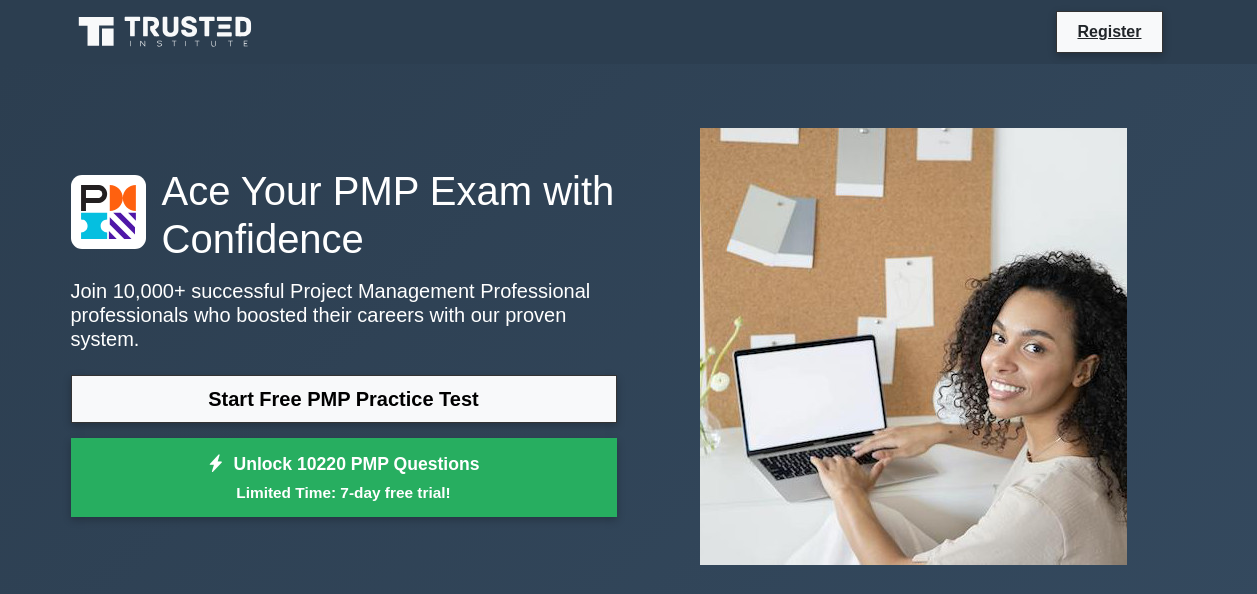 scroll, scrollTop: 0, scrollLeft: 0, axis: both 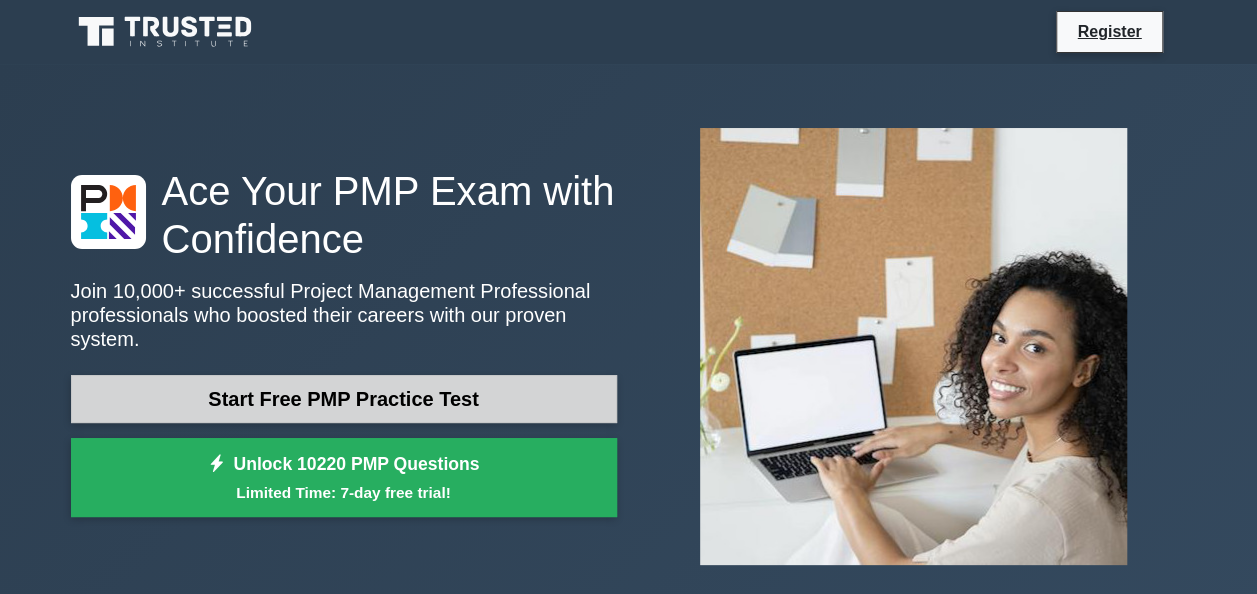 click on "Start Free PMP Practice Test" at bounding box center (344, 399) 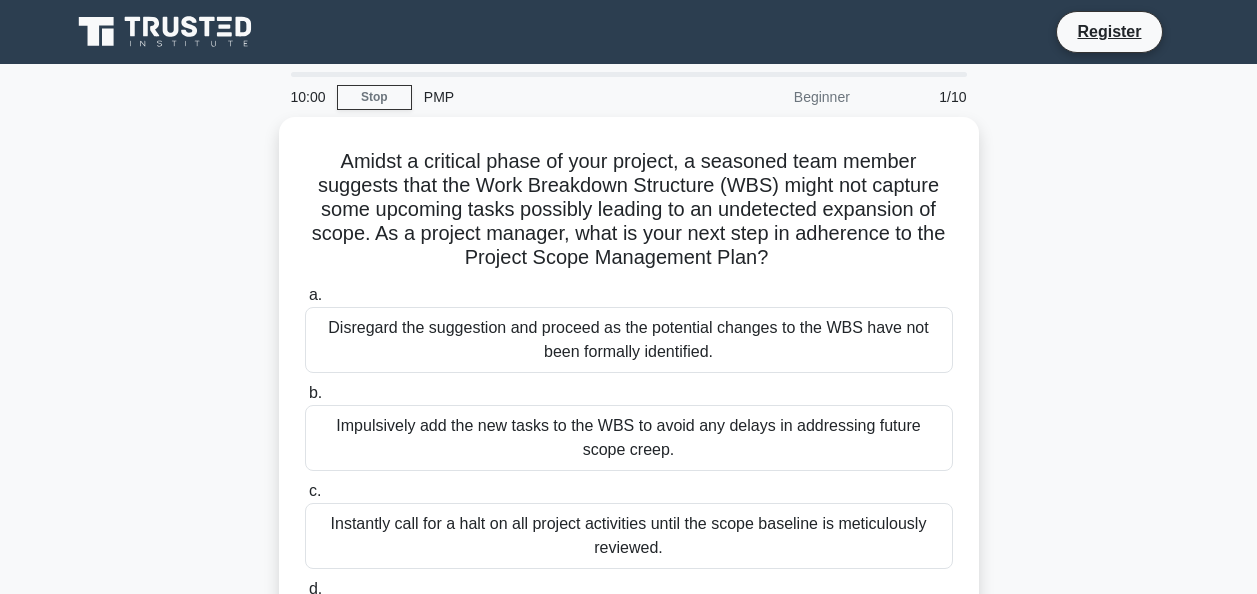 scroll, scrollTop: 0, scrollLeft: 0, axis: both 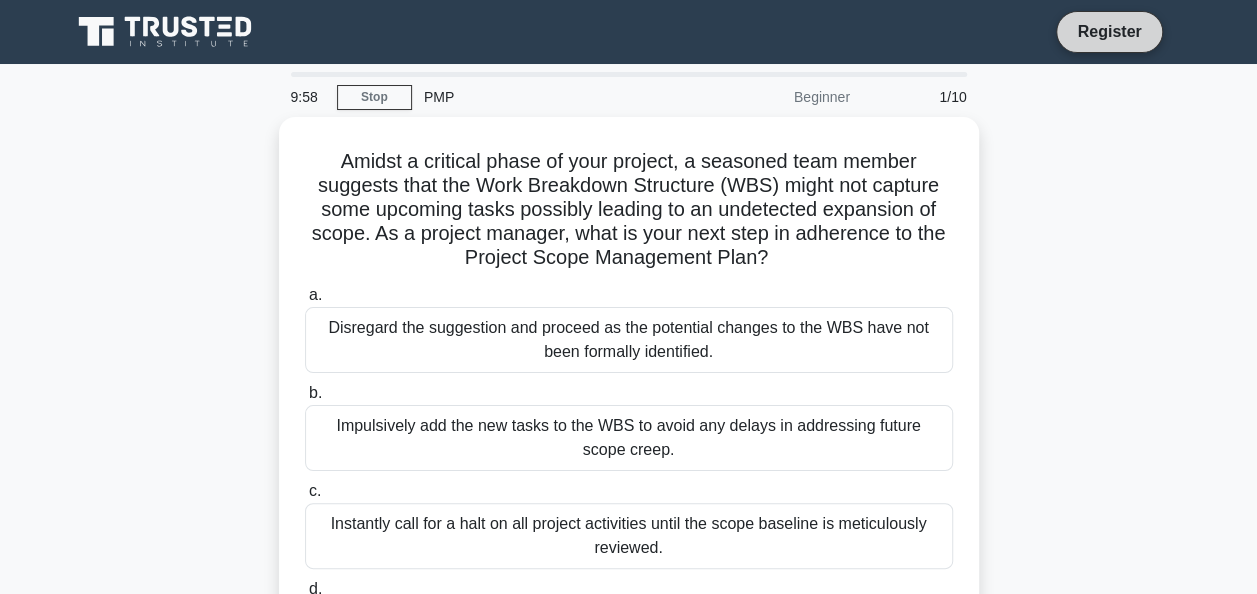 click on "Register" at bounding box center [1109, 31] 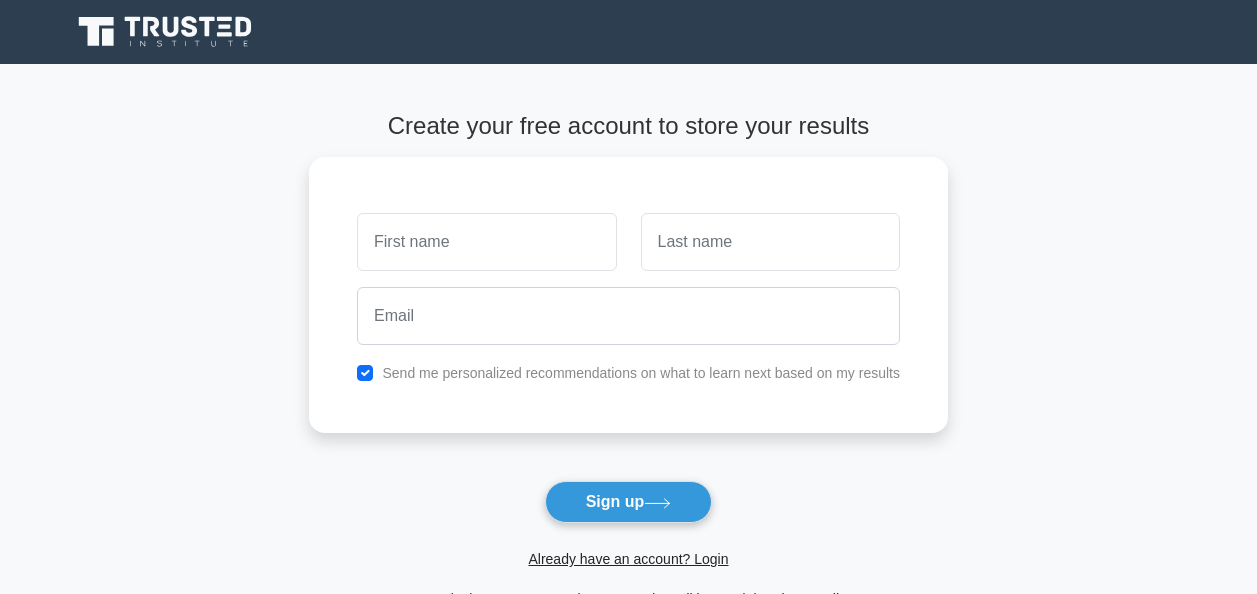 scroll, scrollTop: 0, scrollLeft: 0, axis: both 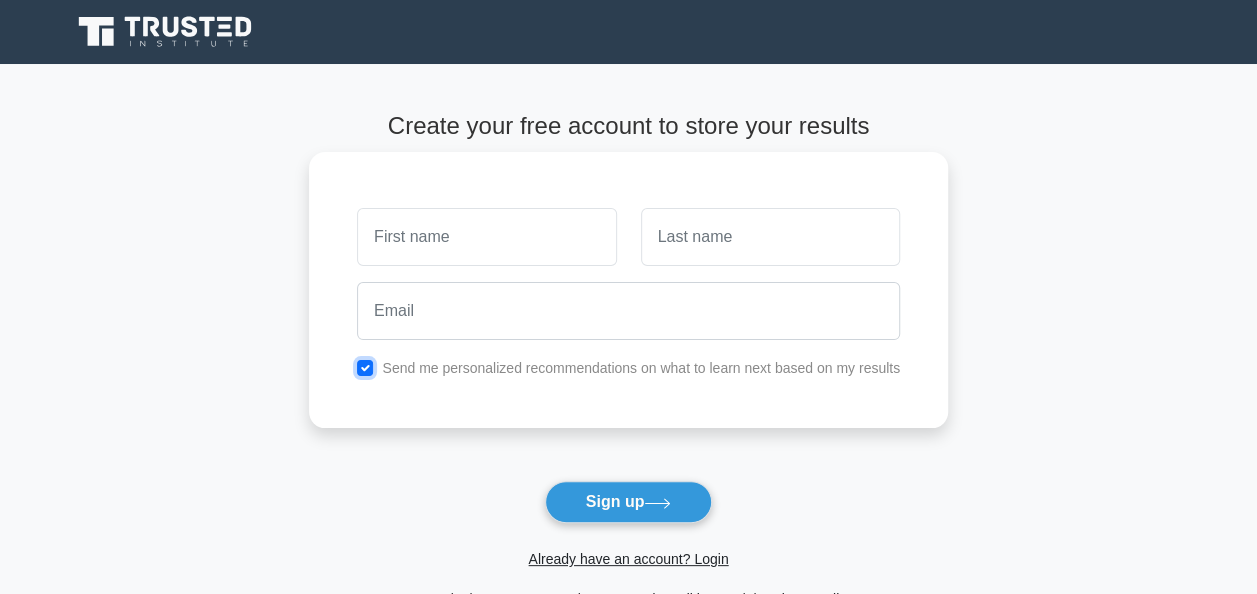 click at bounding box center (365, 368) 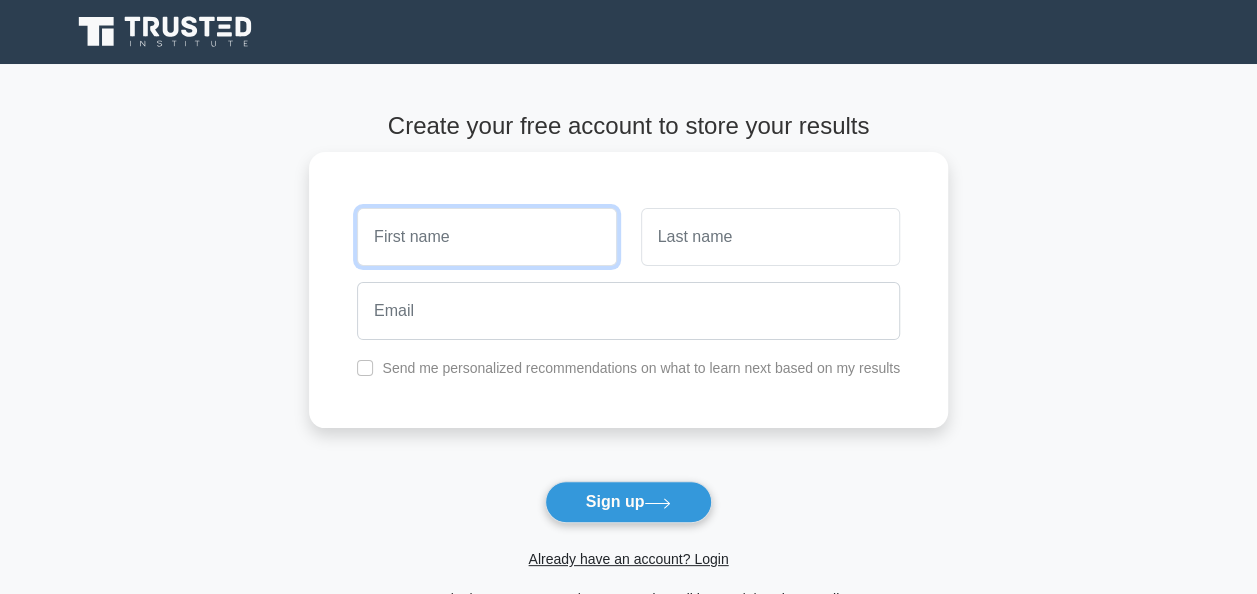 click at bounding box center [486, 237] 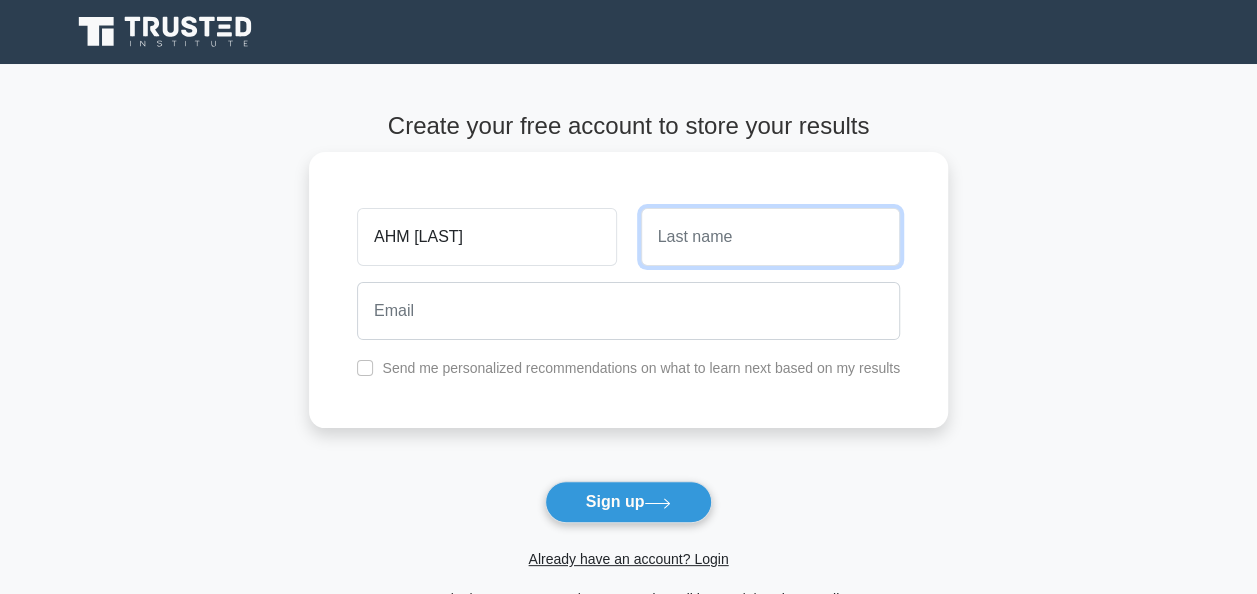click at bounding box center (770, 237) 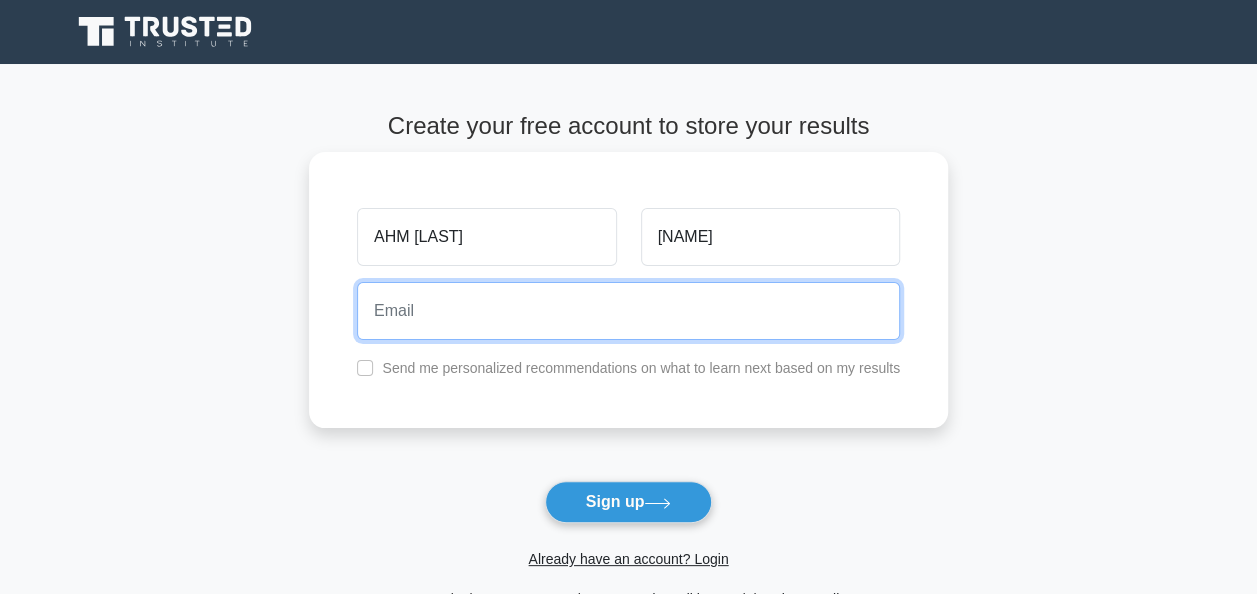 click at bounding box center [628, 311] 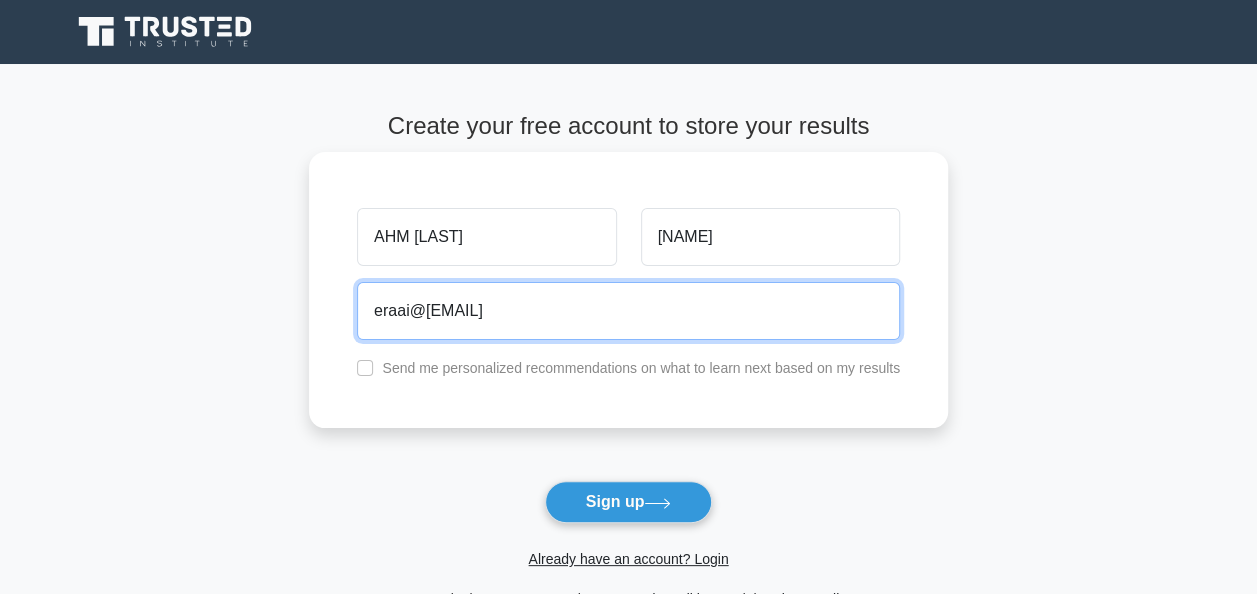 drag, startPoint x: 578, startPoint y: 312, endPoint x: 319, endPoint y: 302, distance: 259.193 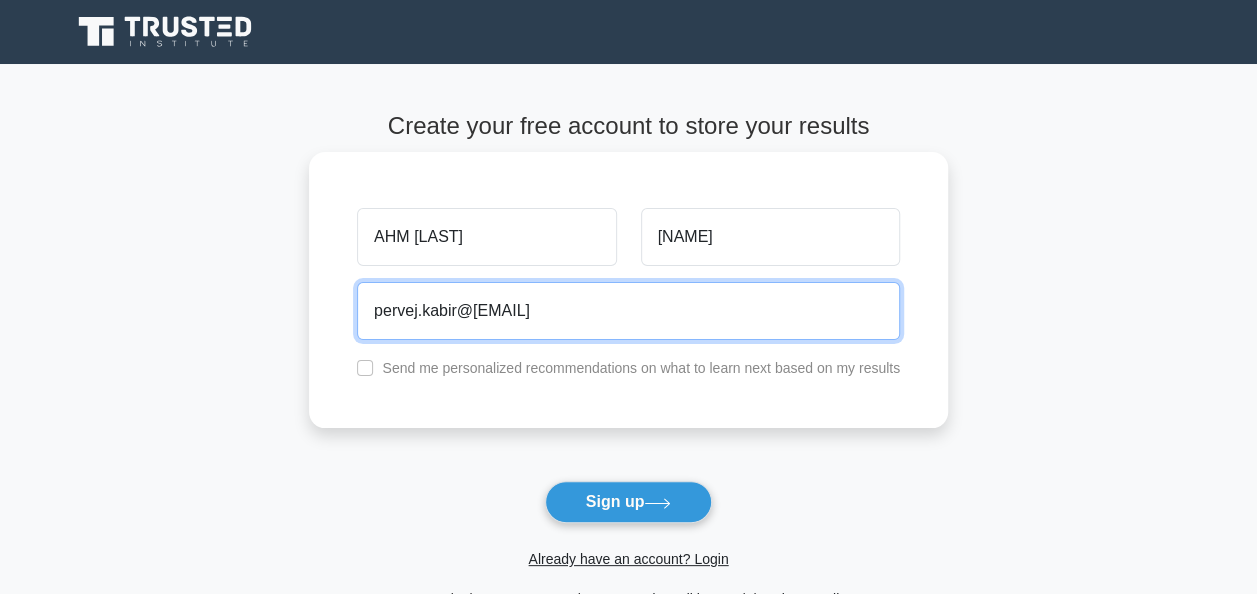 drag, startPoint x: 578, startPoint y: 320, endPoint x: 311, endPoint y: 320, distance: 267 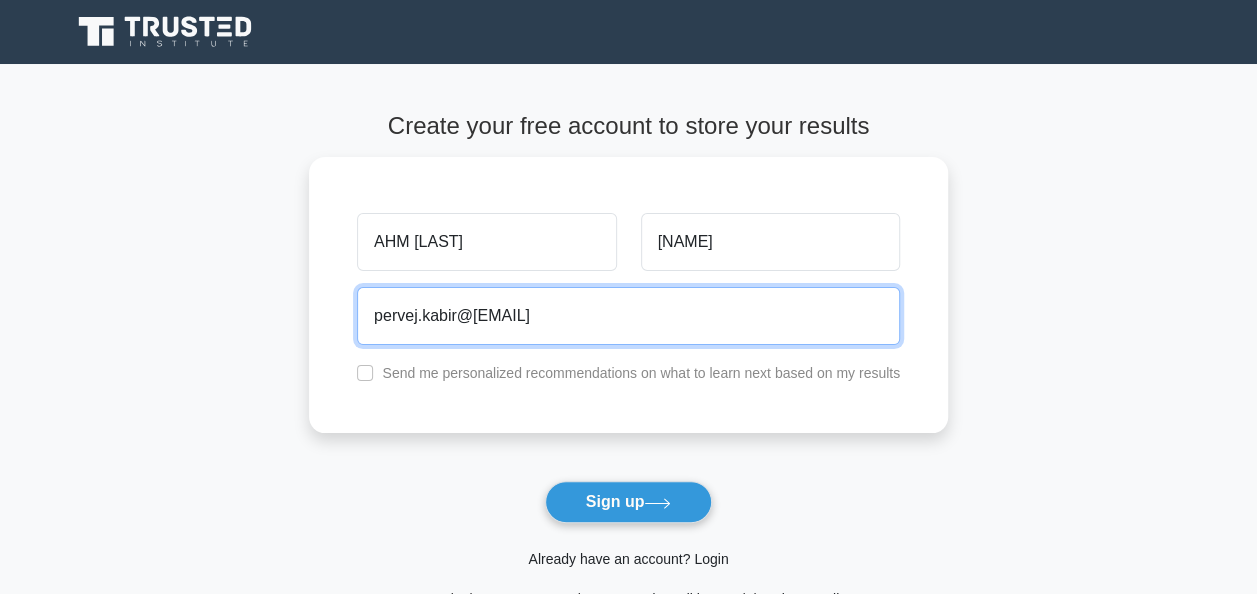 type on "pervej.kabir@gmail.com" 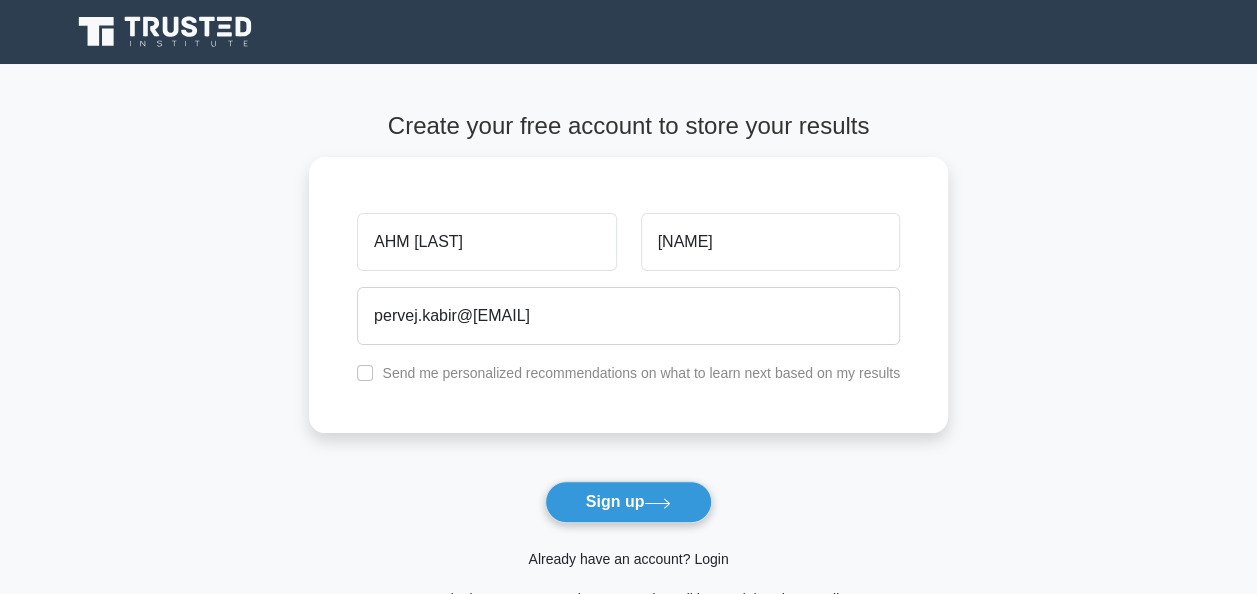 click on "Already have an account? Login" at bounding box center (628, 559) 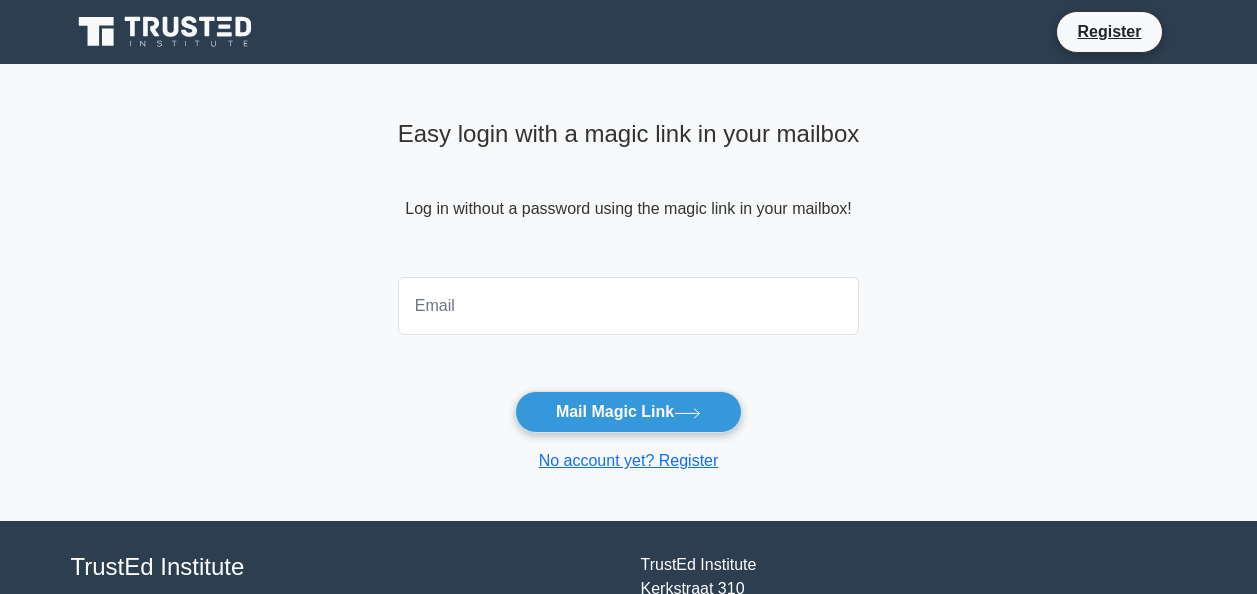 scroll, scrollTop: 0, scrollLeft: 0, axis: both 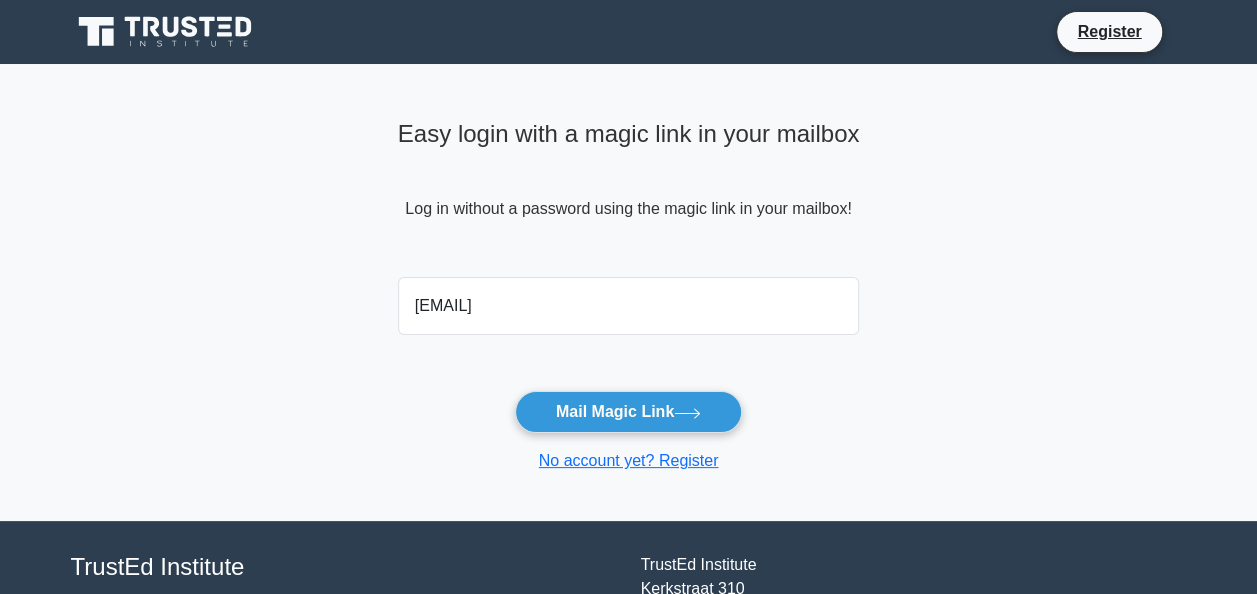 type on "[EMAIL]" 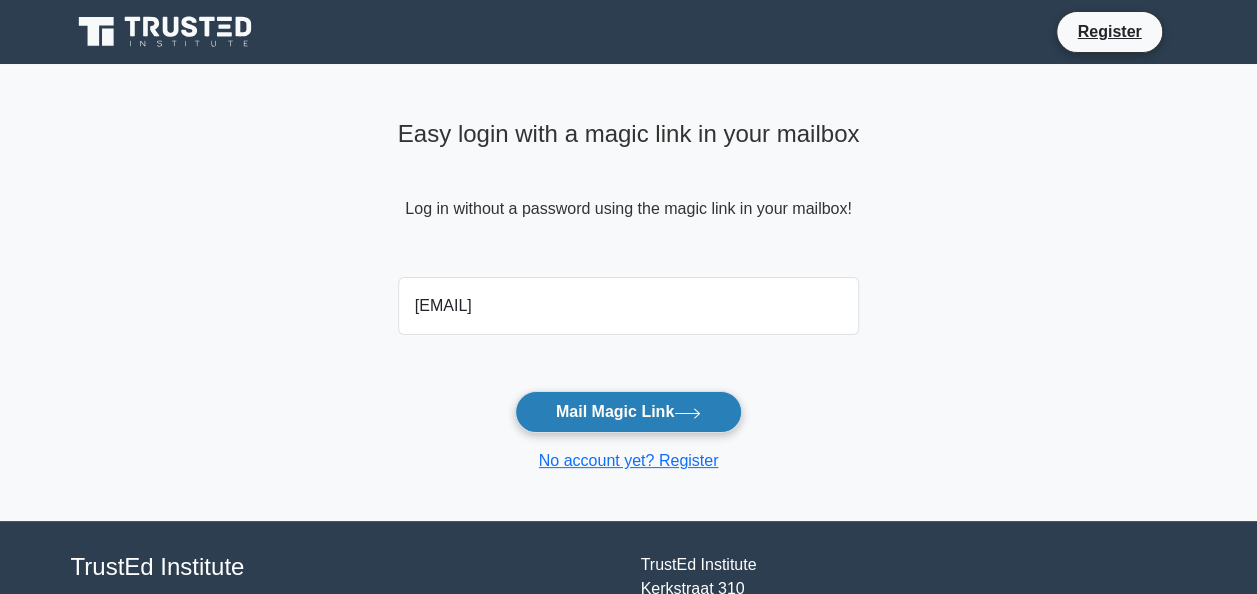 click on "Mail Magic Link" at bounding box center [628, 412] 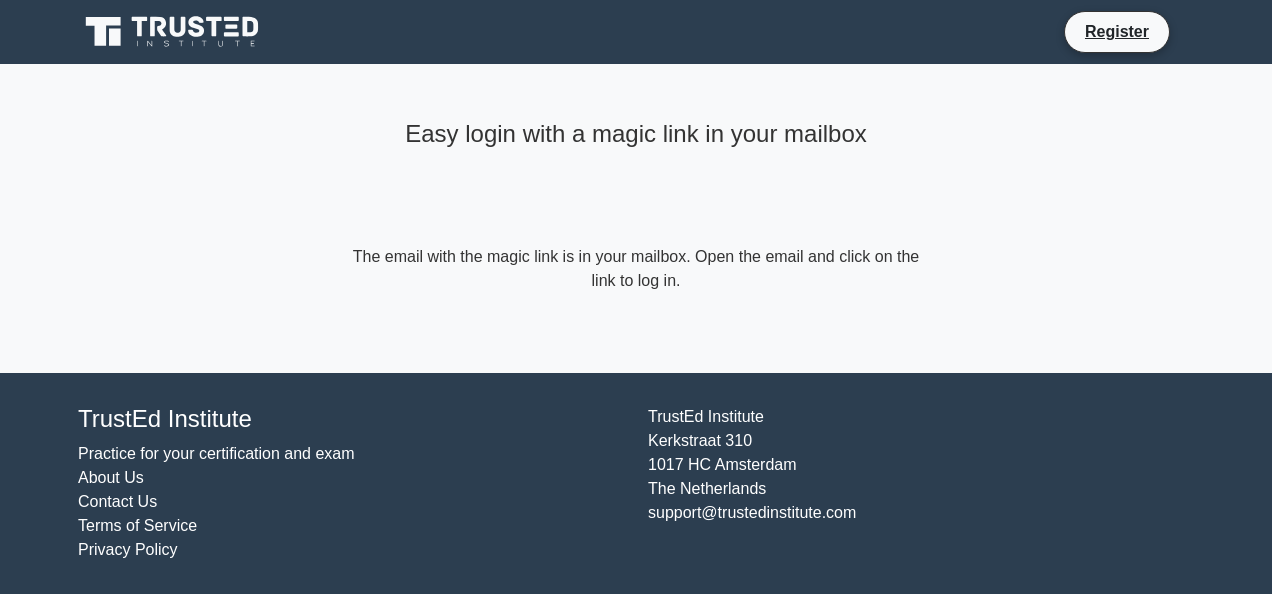 scroll, scrollTop: 0, scrollLeft: 0, axis: both 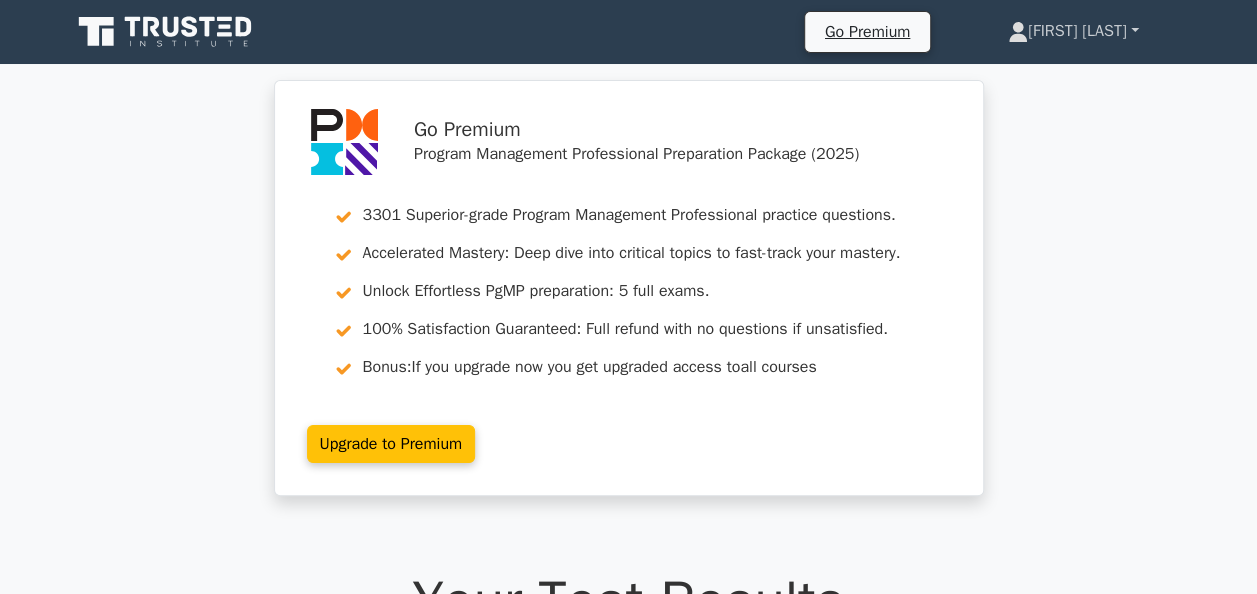 click on "[FIRST] [LAST]" at bounding box center (1073, 31) 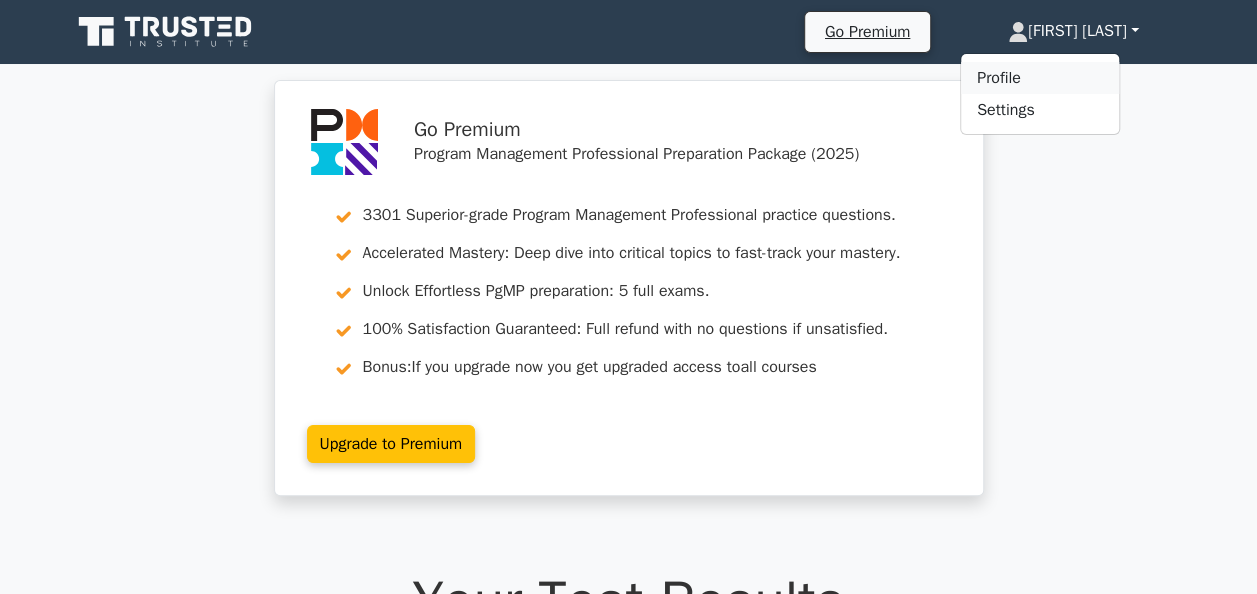 click on "Profile" at bounding box center [1040, 78] 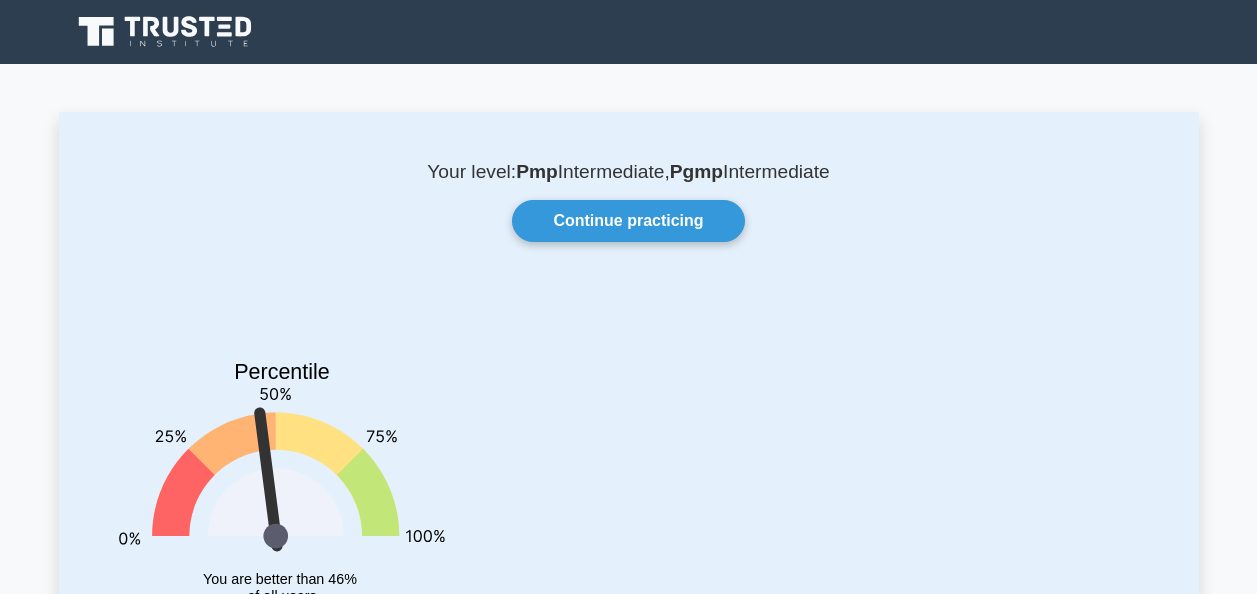 scroll, scrollTop: 0, scrollLeft: 0, axis: both 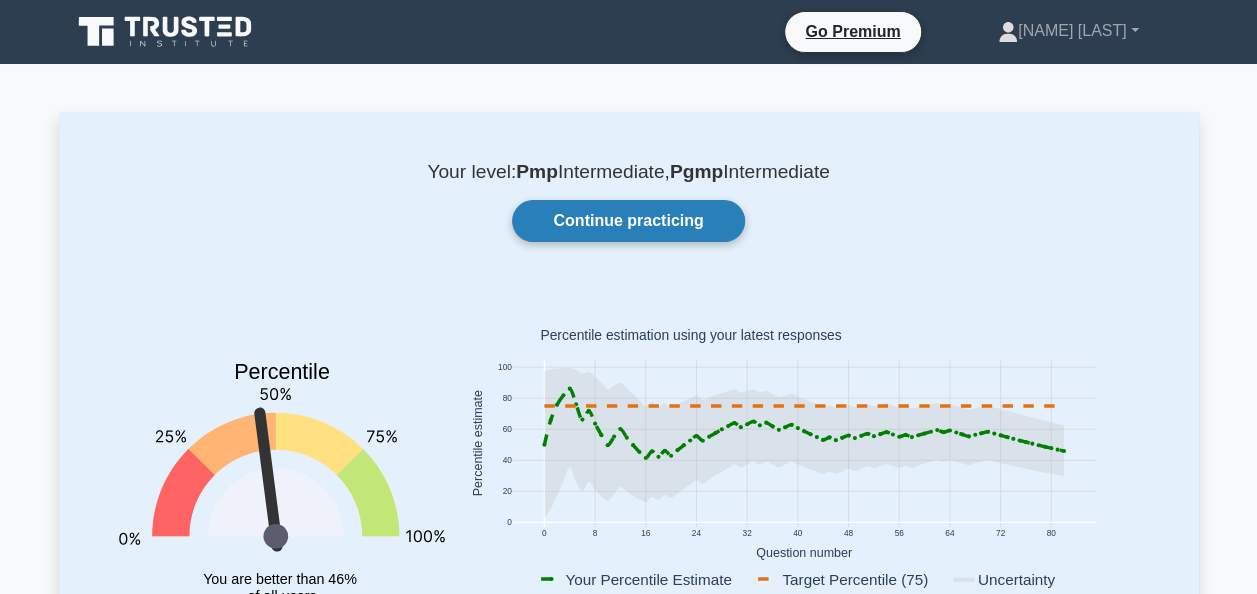 click on "Continue practicing" at bounding box center (628, 221) 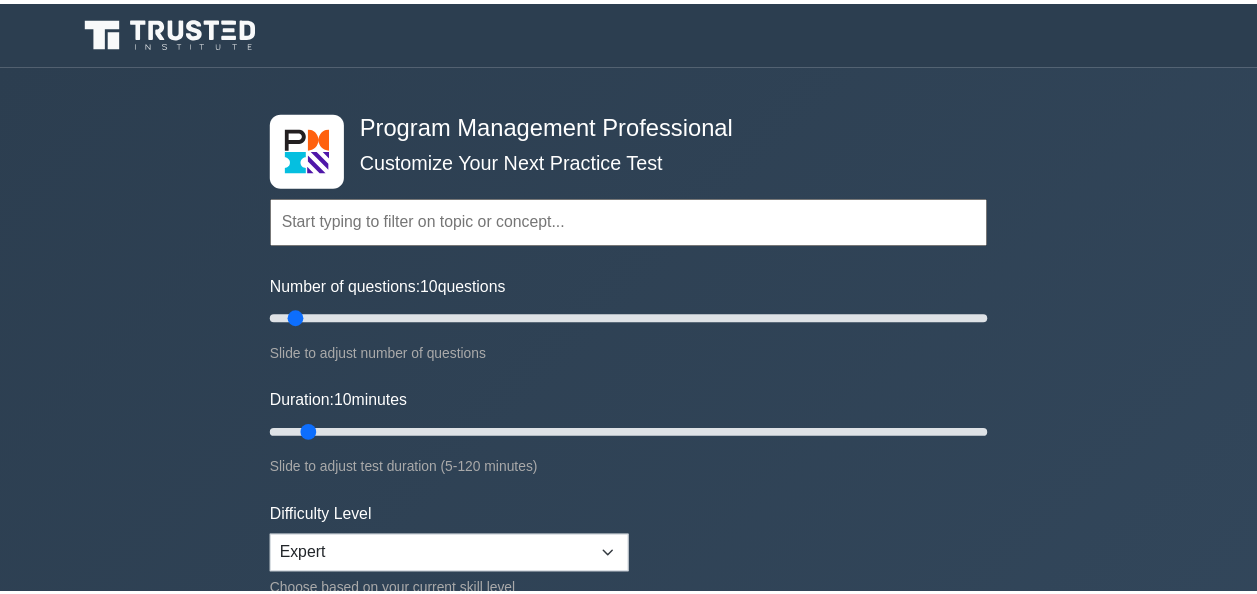 scroll, scrollTop: 0, scrollLeft: 0, axis: both 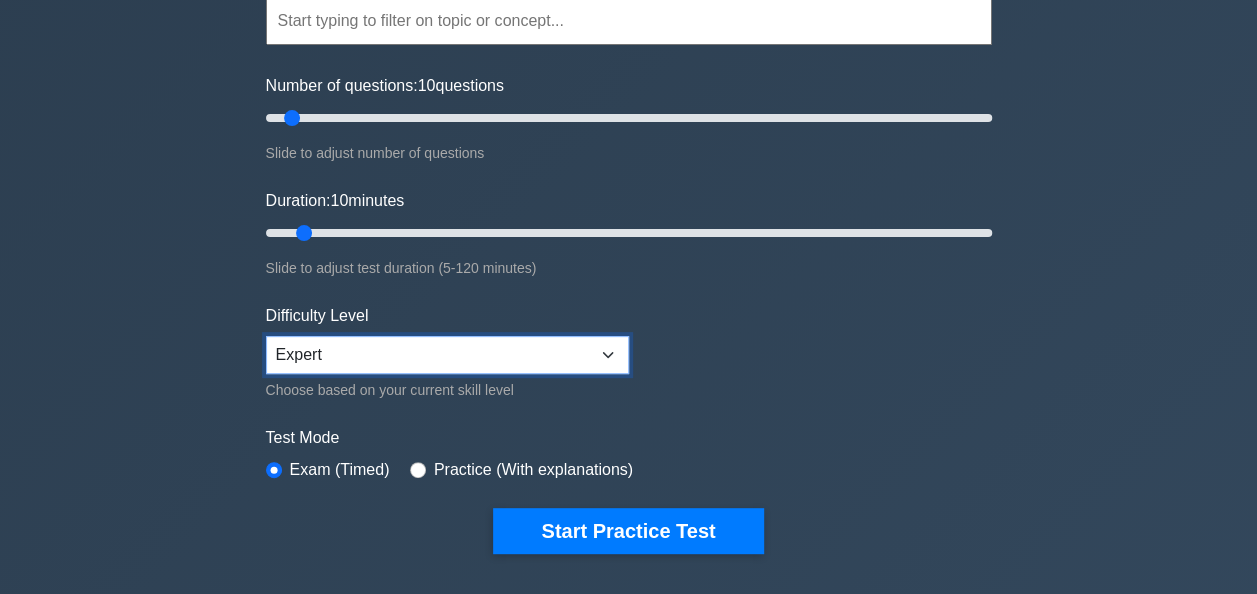 click on "Beginner
Intermediate
Expert" at bounding box center (447, 355) 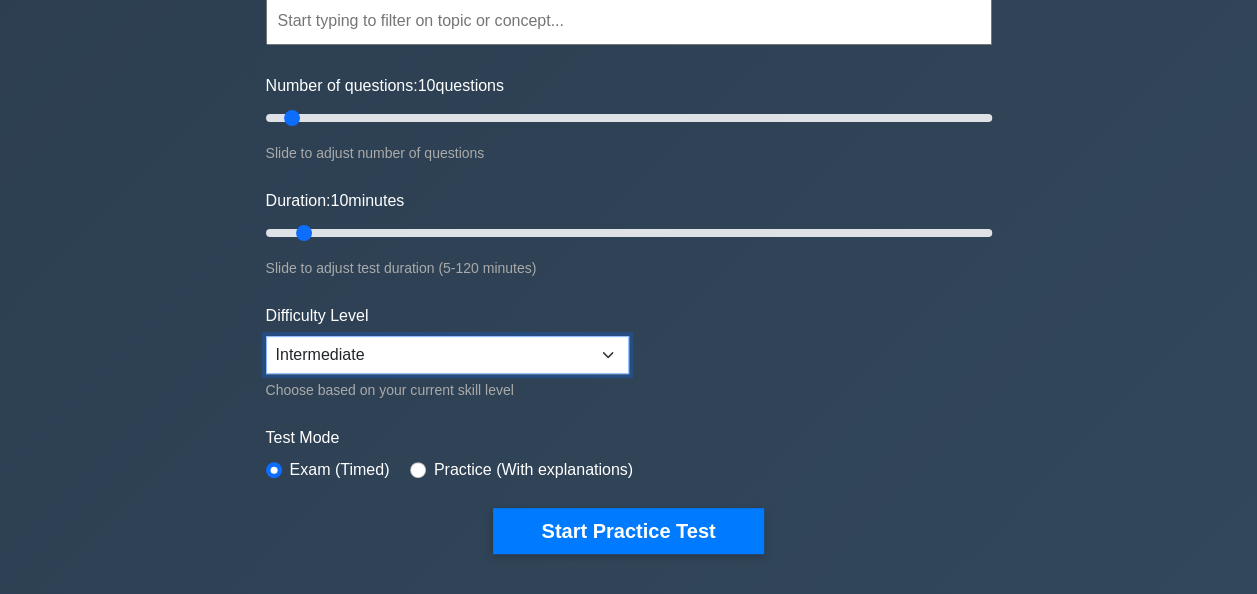 click on "Beginner
Intermediate
Expert" at bounding box center (447, 355) 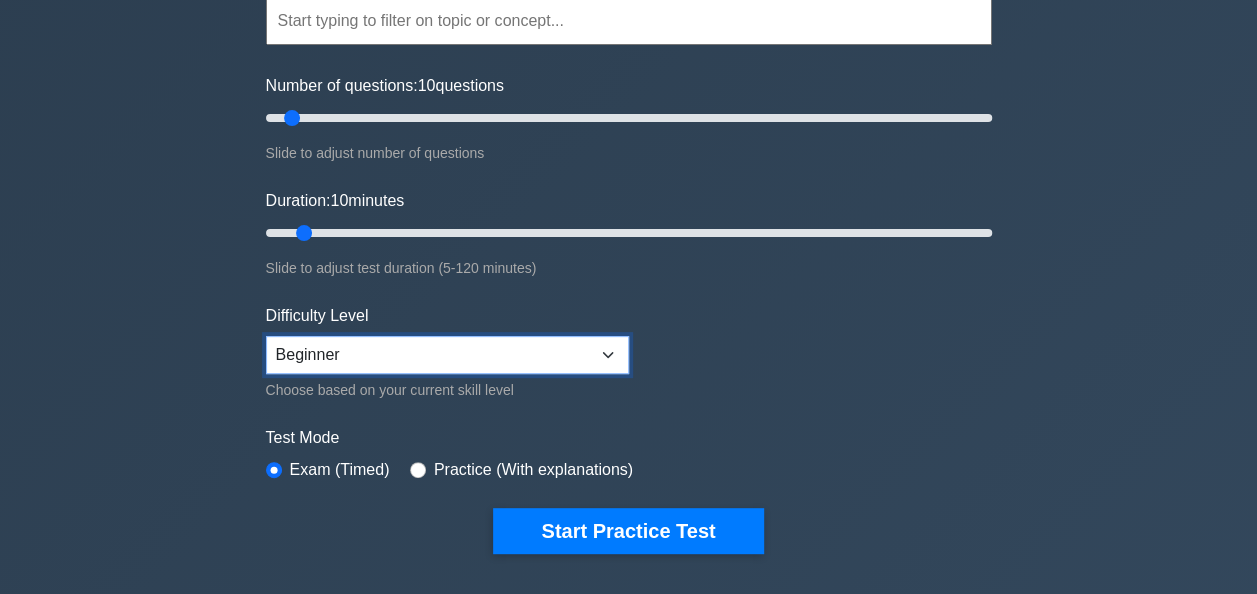 click on "Beginner
Intermediate
Expert" at bounding box center [447, 355] 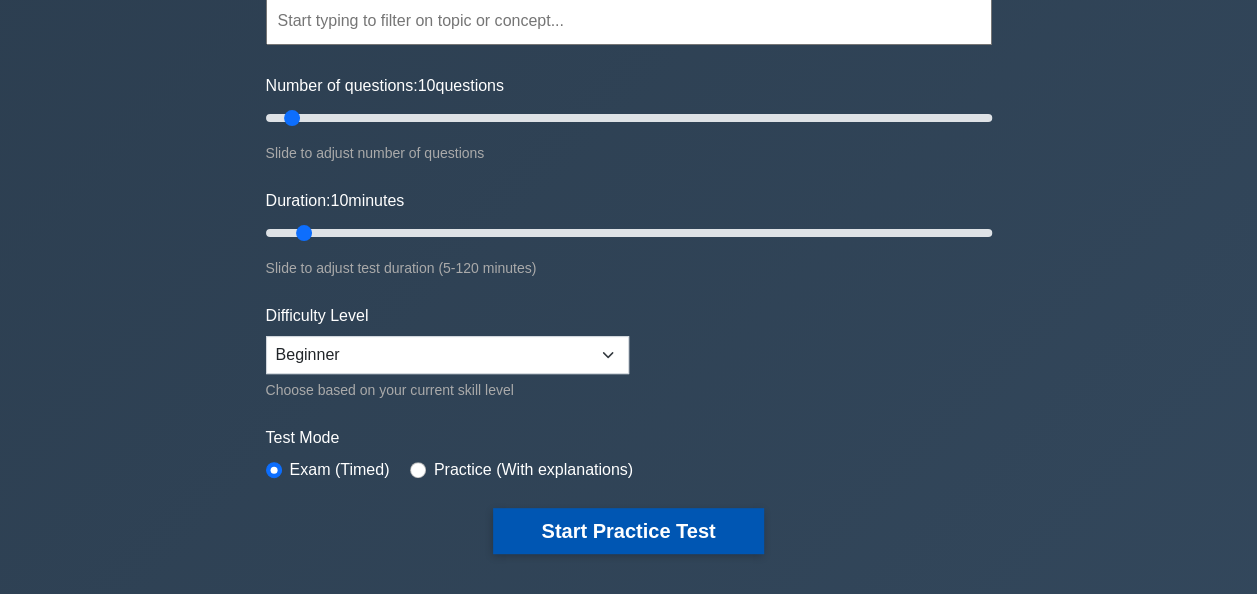 click on "Start Practice Test" at bounding box center (628, 531) 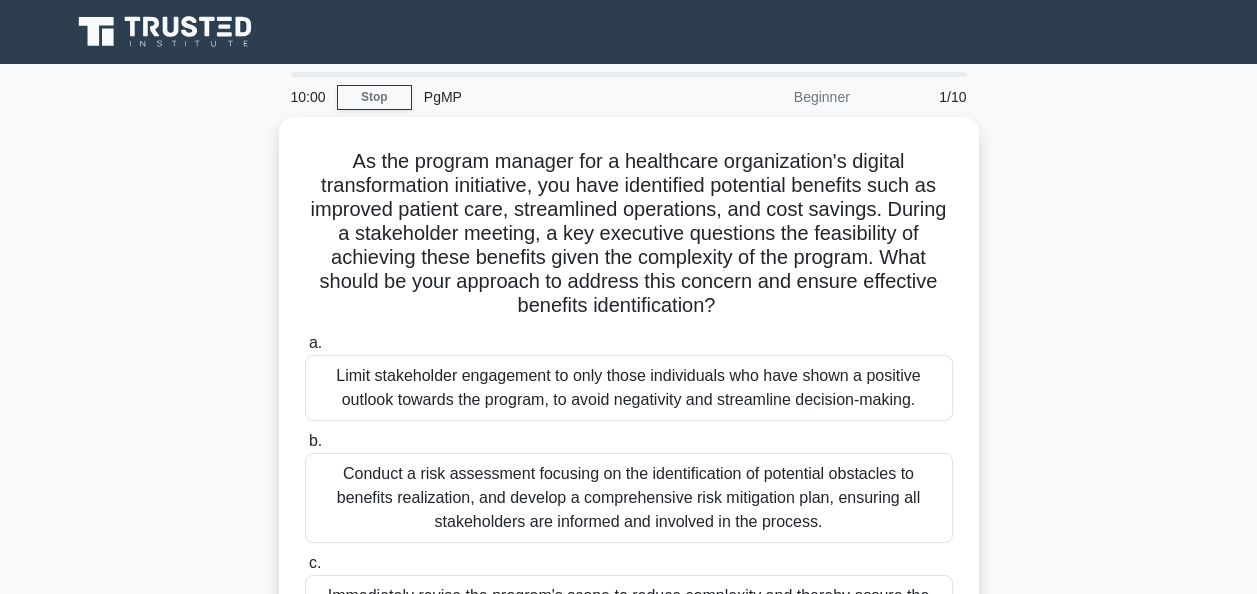 scroll, scrollTop: 0, scrollLeft: 0, axis: both 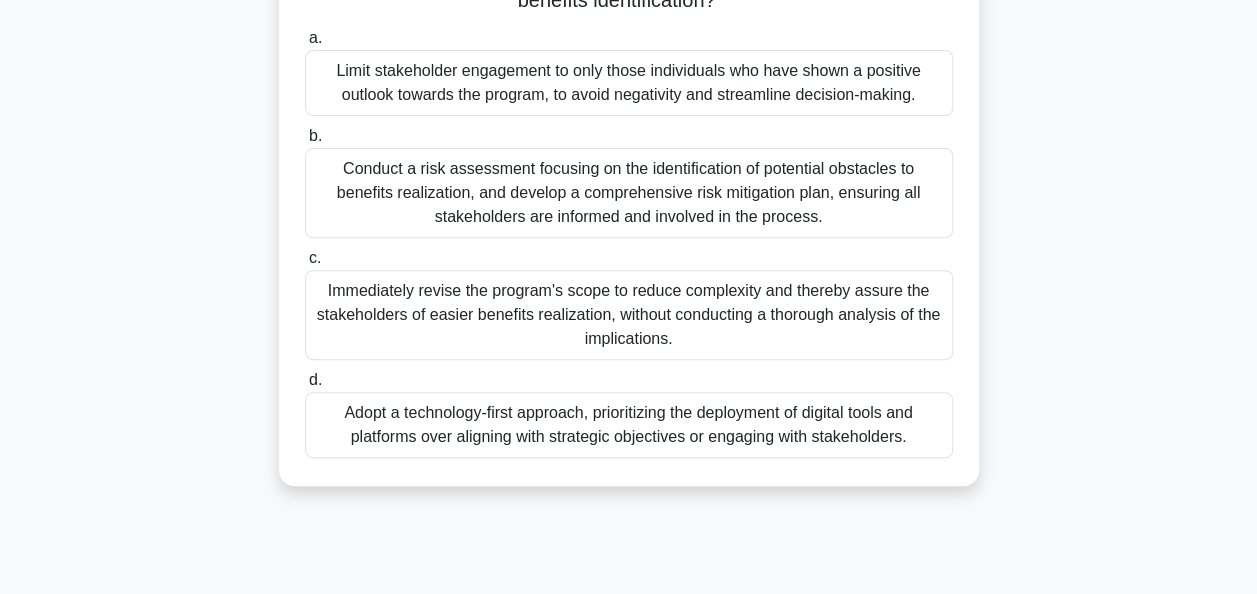 click on "Adopt a technology-first approach, prioritizing the deployment of digital tools and platforms over aligning with strategic objectives or engaging with stakeholders." at bounding box center [629, 425] 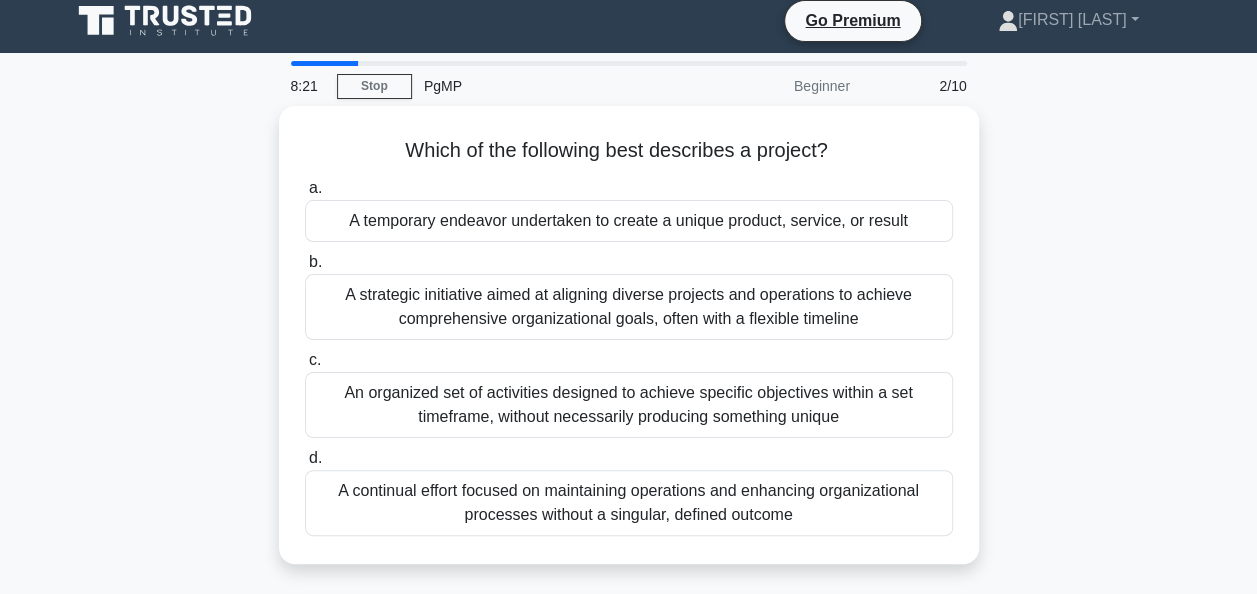 scroll, scrollTop: 0, scrollLeft: 0, axis: both 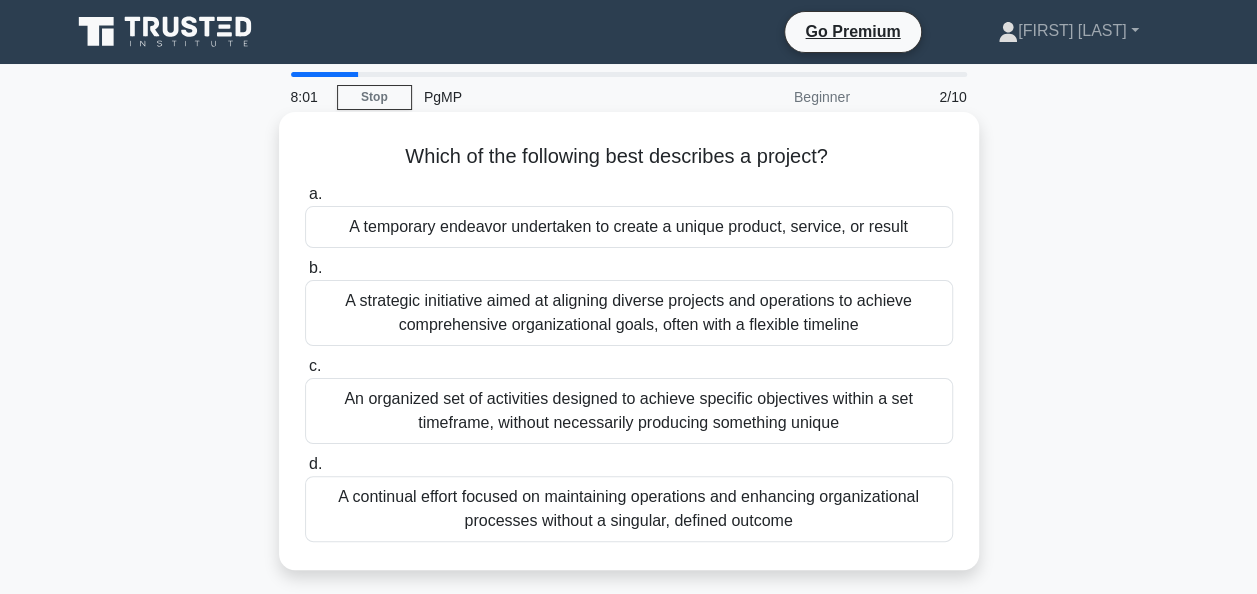 click on "A temporary endeavor undertaken to create a unique product, service, or result" at bounding box center [629, 227] 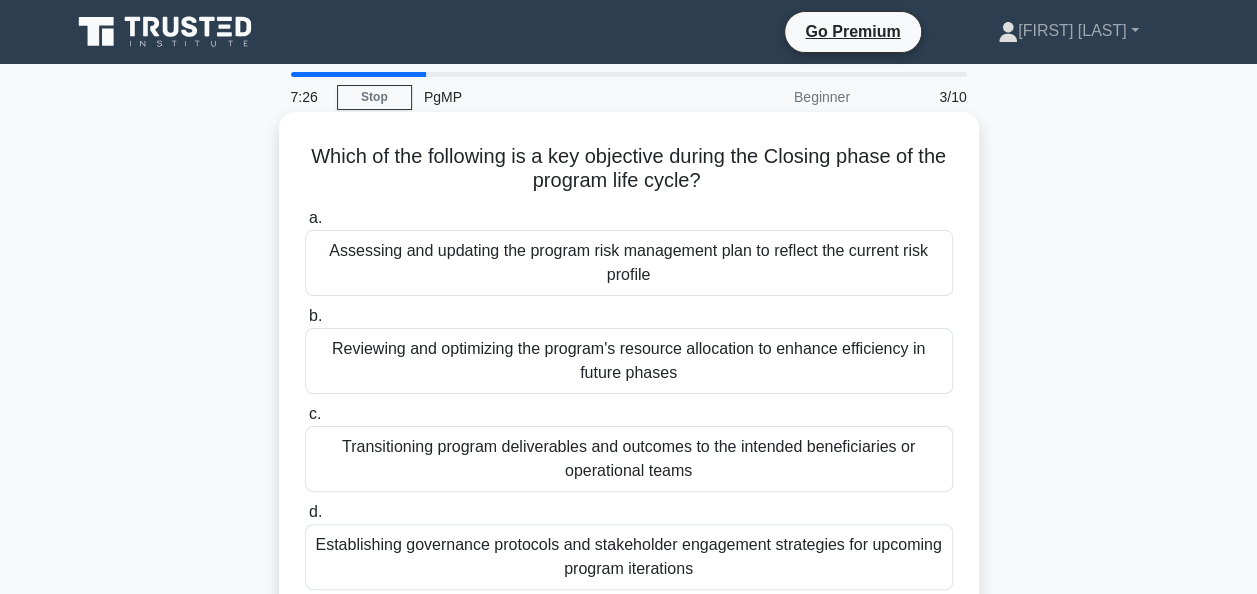 click on "Reviewing and optimizing the program's resource allocation to enhance efficiency in future phases" at bounding box center (629, 361) 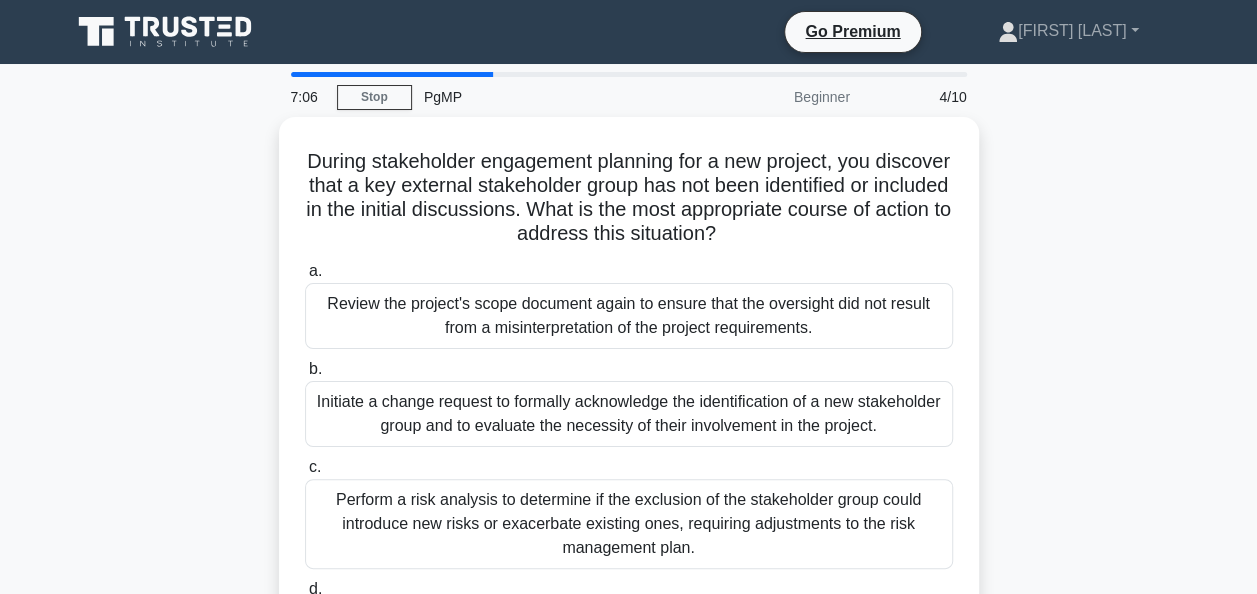 scroll, scrollTop: 100, scrollLeft: 0, axis: vertical 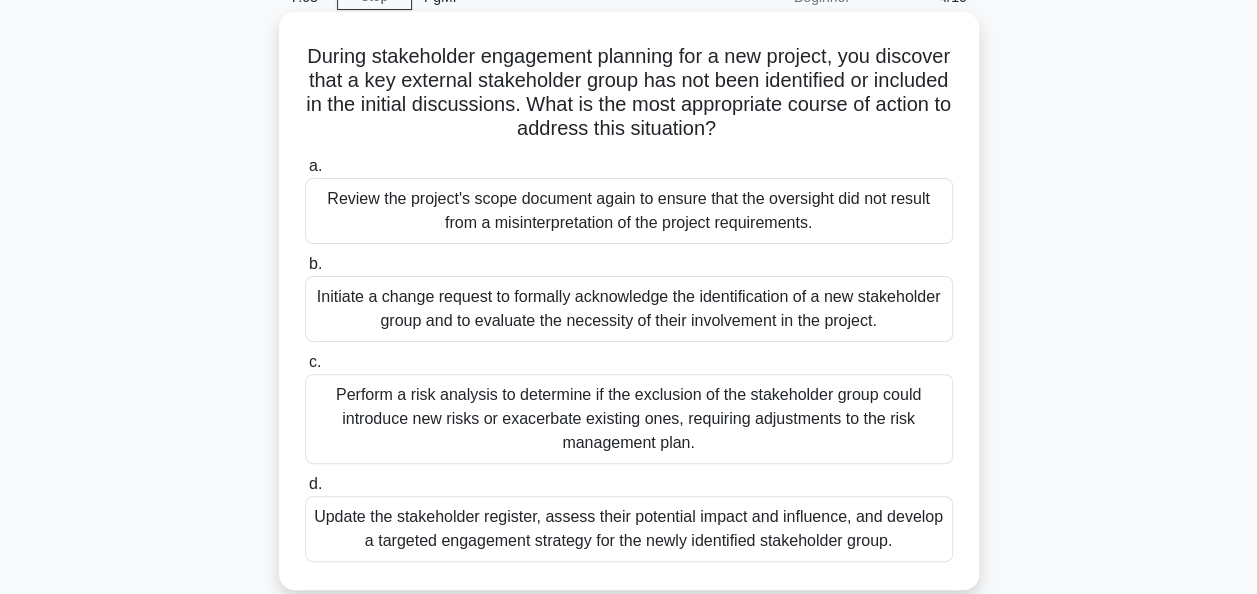 click on "Review the project's scope document again to ensure that the oversight did not result from a misinterpretation of the project requirements." at bounding box center (629, 211) 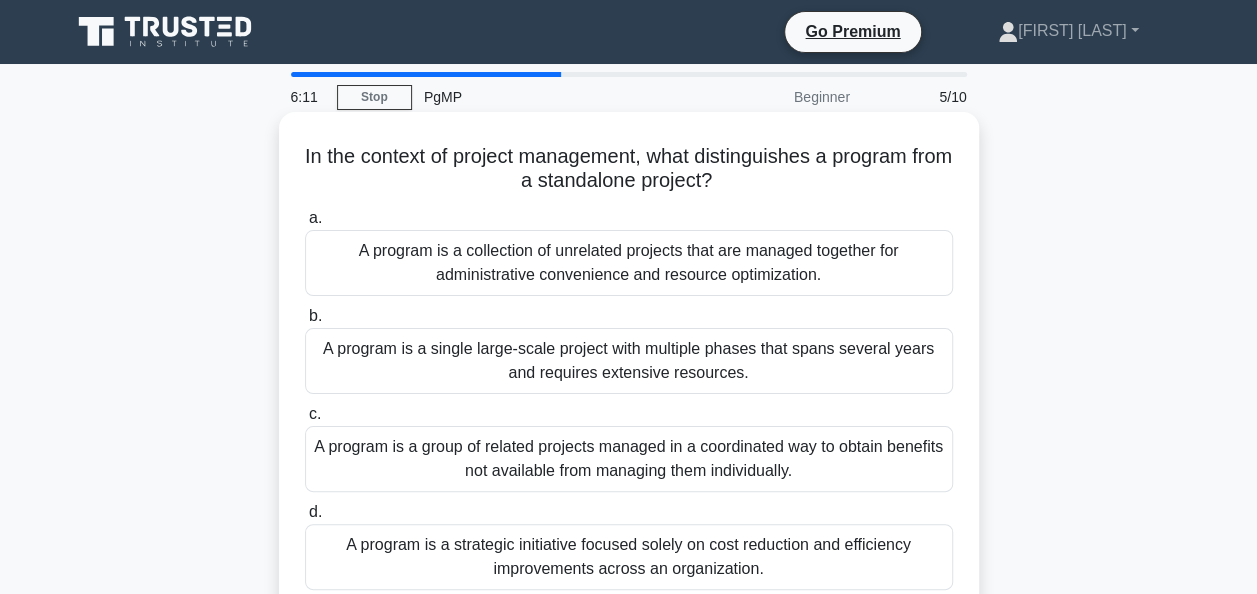 scroll, scrollTop: 100, scrollLeft: 0, axis: vertical 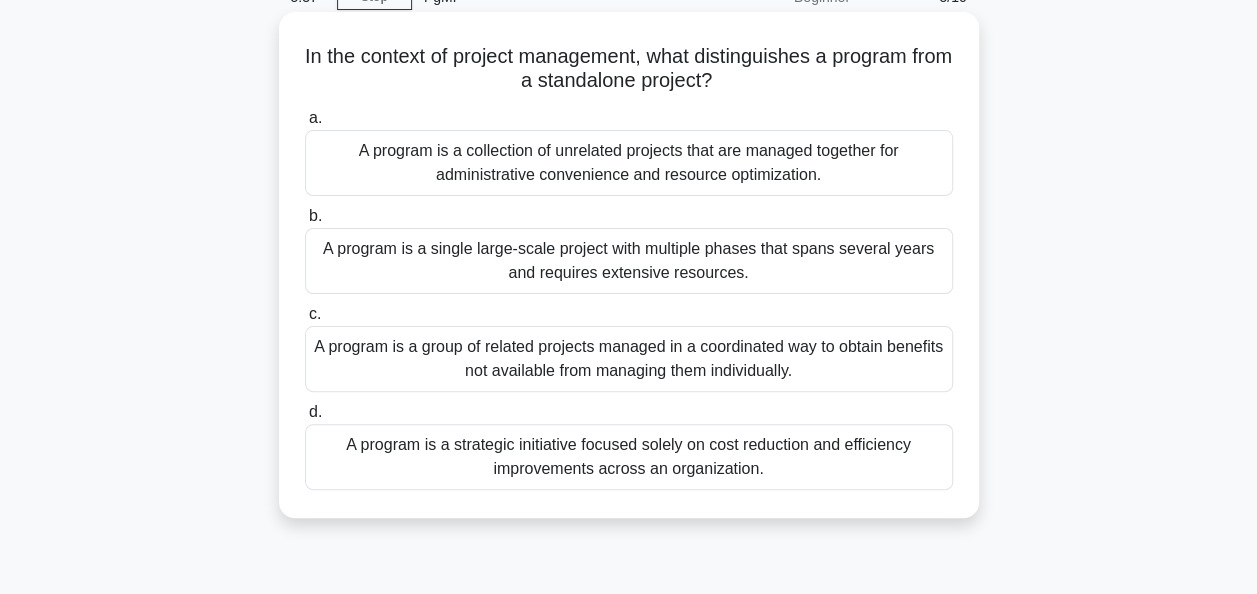 click on "A program is a collection of unrelated projects that are managed together for administrative convenience and resource optimization." at bounding box center [629, 163] 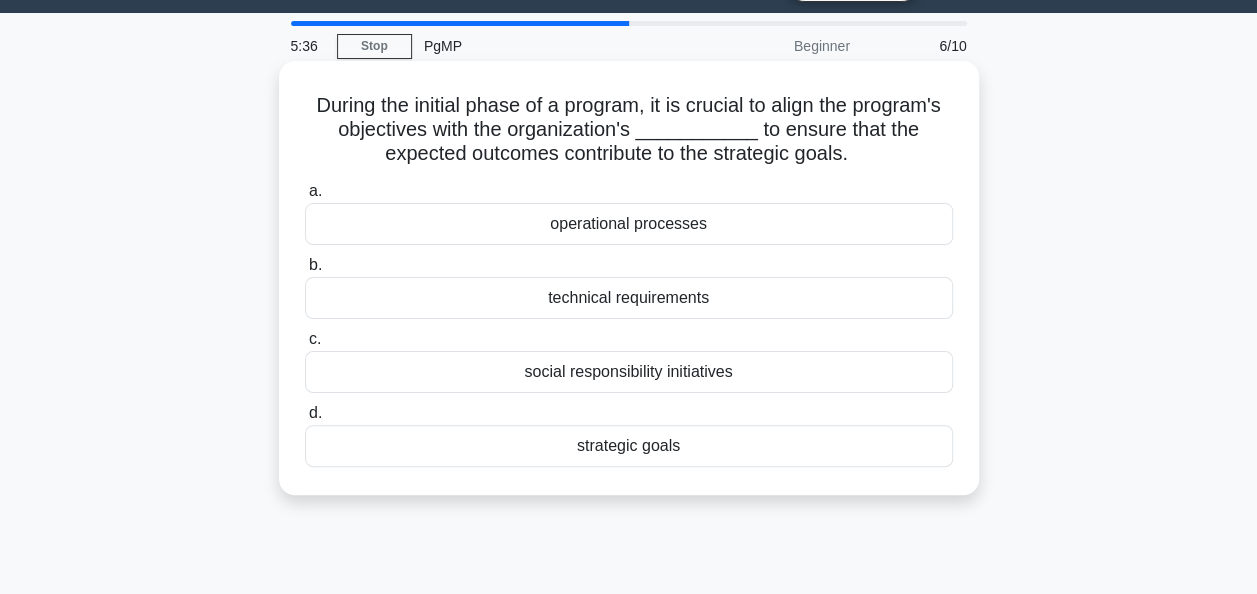 scroll, scrollTop: 0, scrollLeft: 0, axis: both 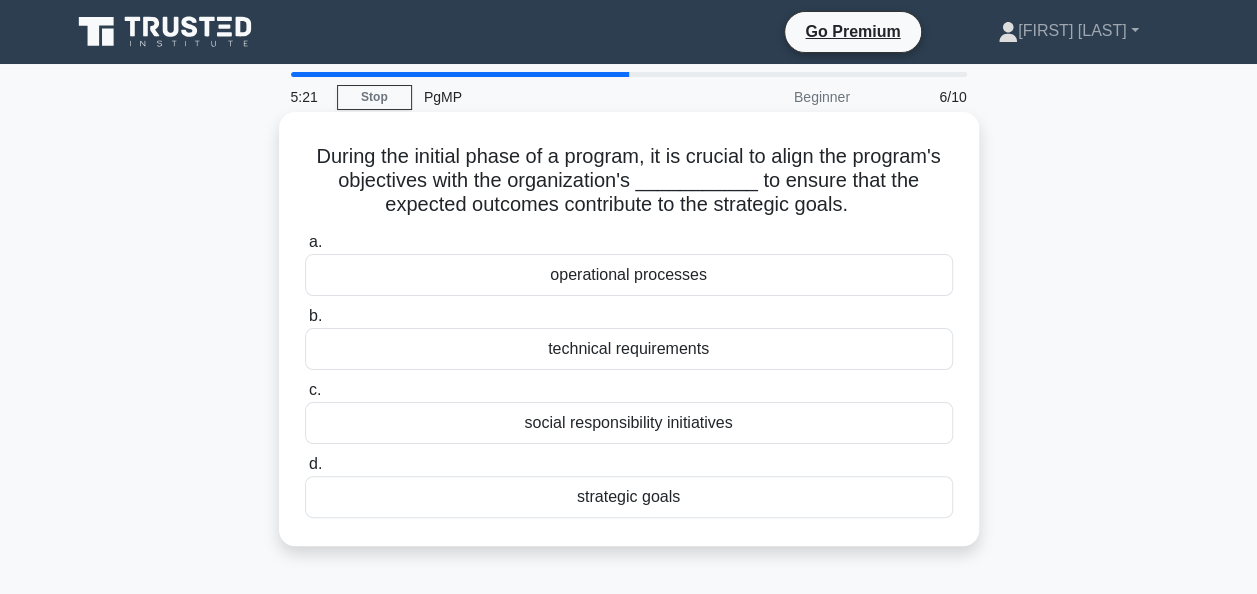 click on "technical requirements" at bounding box center [629, 349] 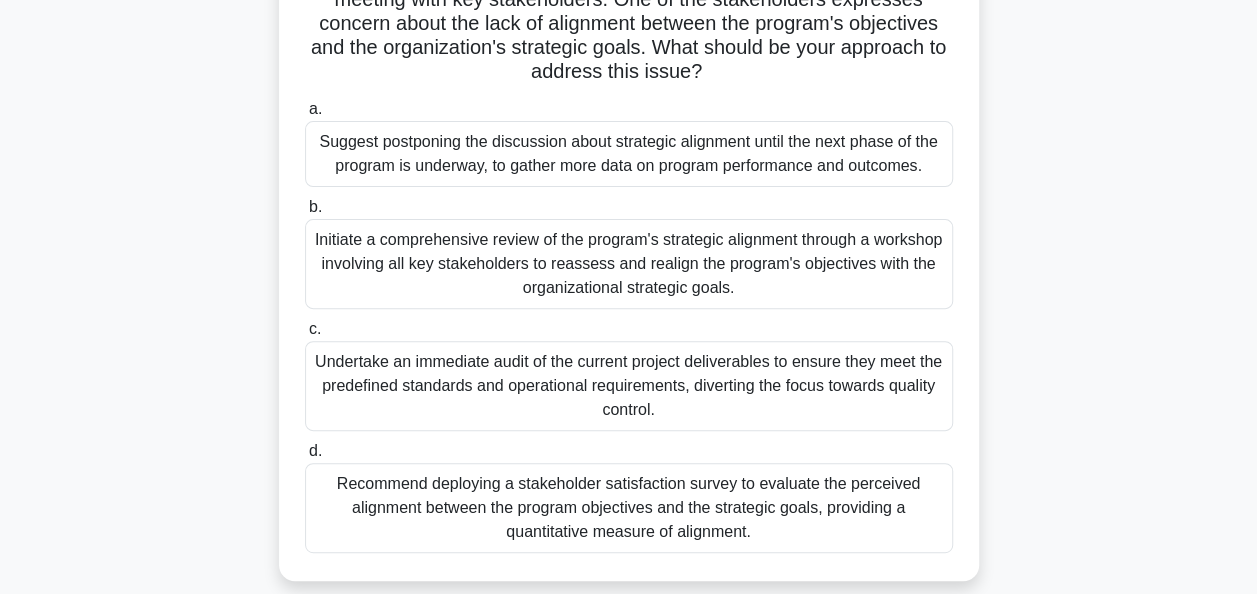 scroll, scrollTop: 200, scrollLeft: 0, axis: vertical 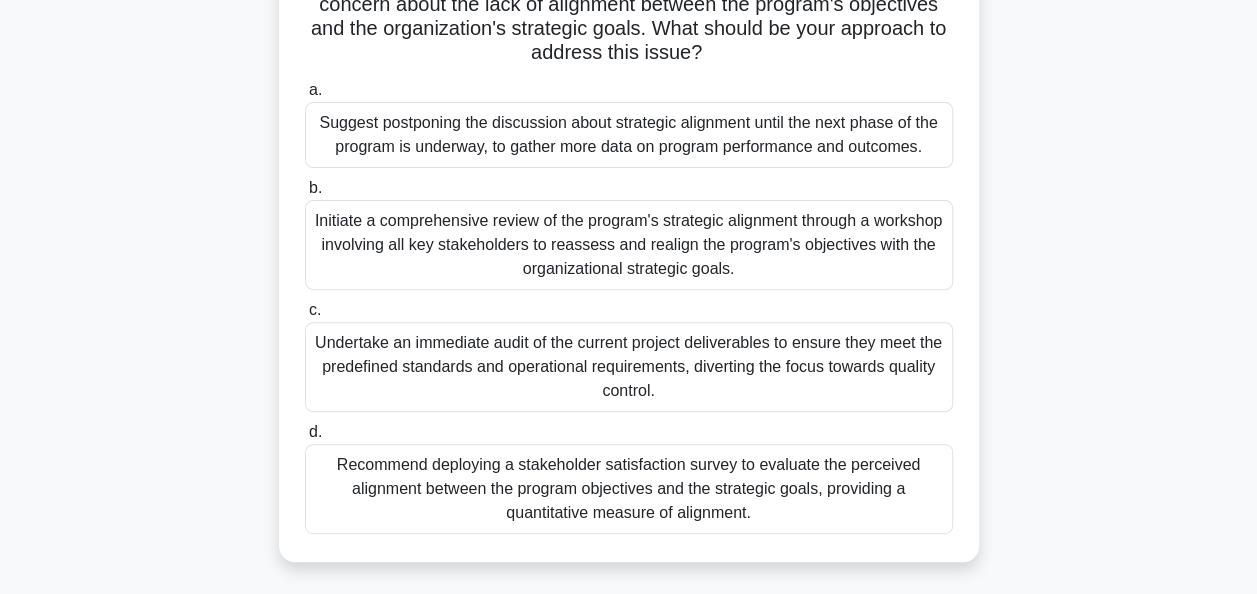 click on "Undertake an immediate audit of the current project deliverables to ensure they meet the predefined standards and operational requirements, diverting the focus towards quality control." at bounding box center (629, 367) 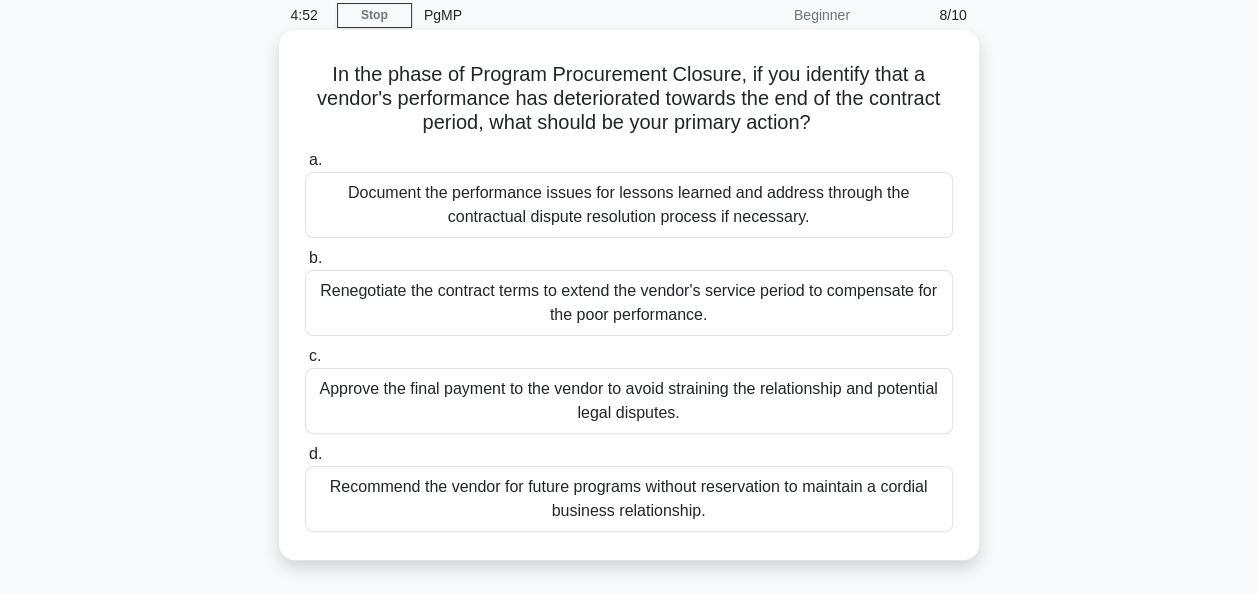 scroll, scrollTop: 100, scrollLeft: 0, axis: vertical 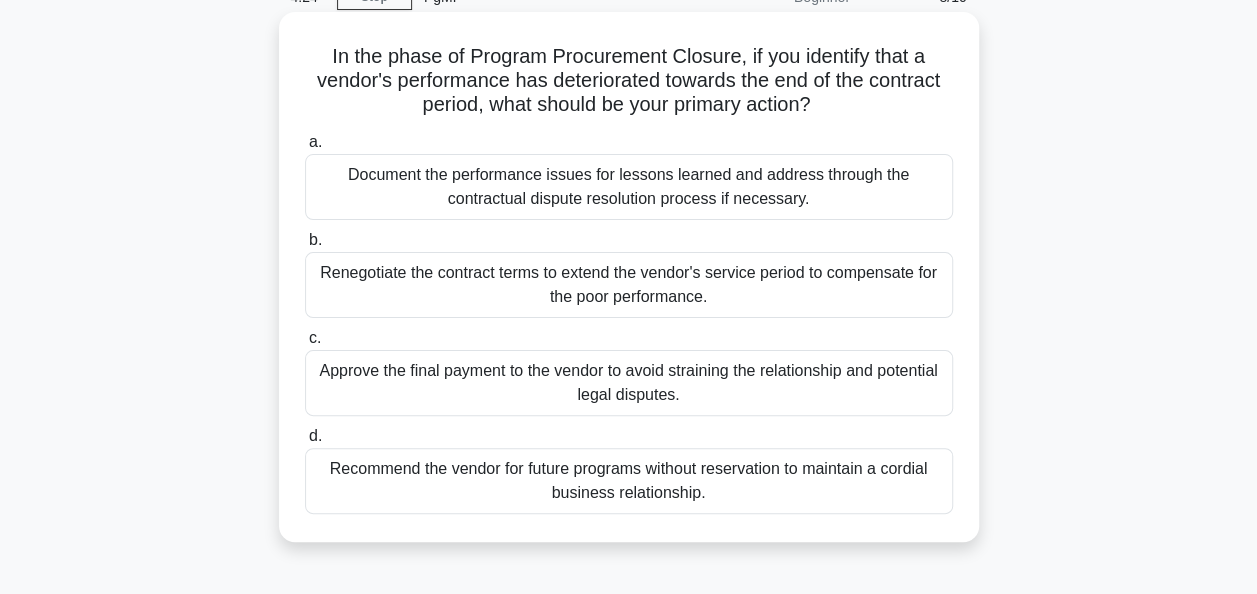 click on "Document the performance issues for lessons learned and address through the contractual dispute resolution process if necessary." at bounding box center (629, 187) 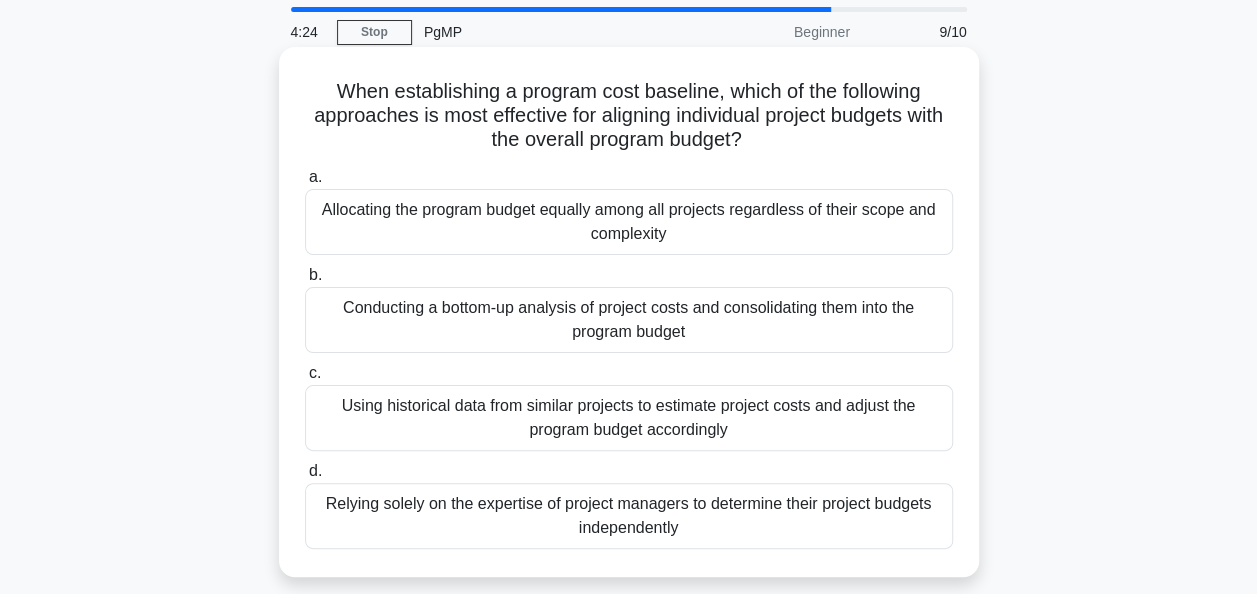 scroll, scrollTop: 0, scrollLeft: 0, axis: both 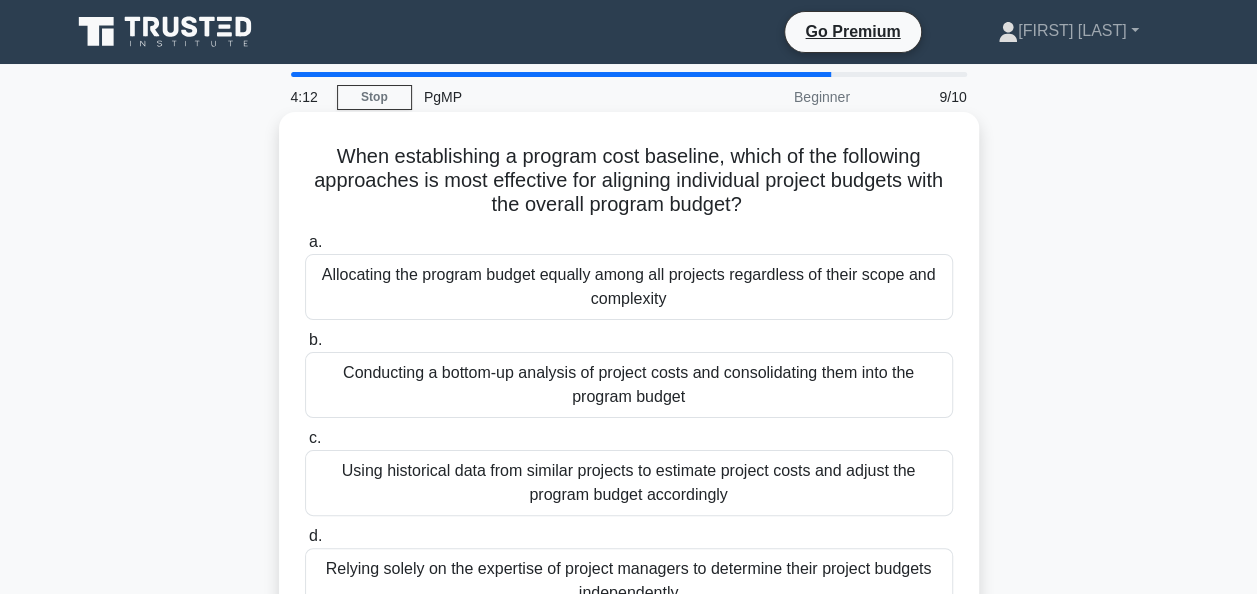click on "Conducting a bottom-up analysis of project costs and consolidating them into the program budget" at bounding box center (629, 385) 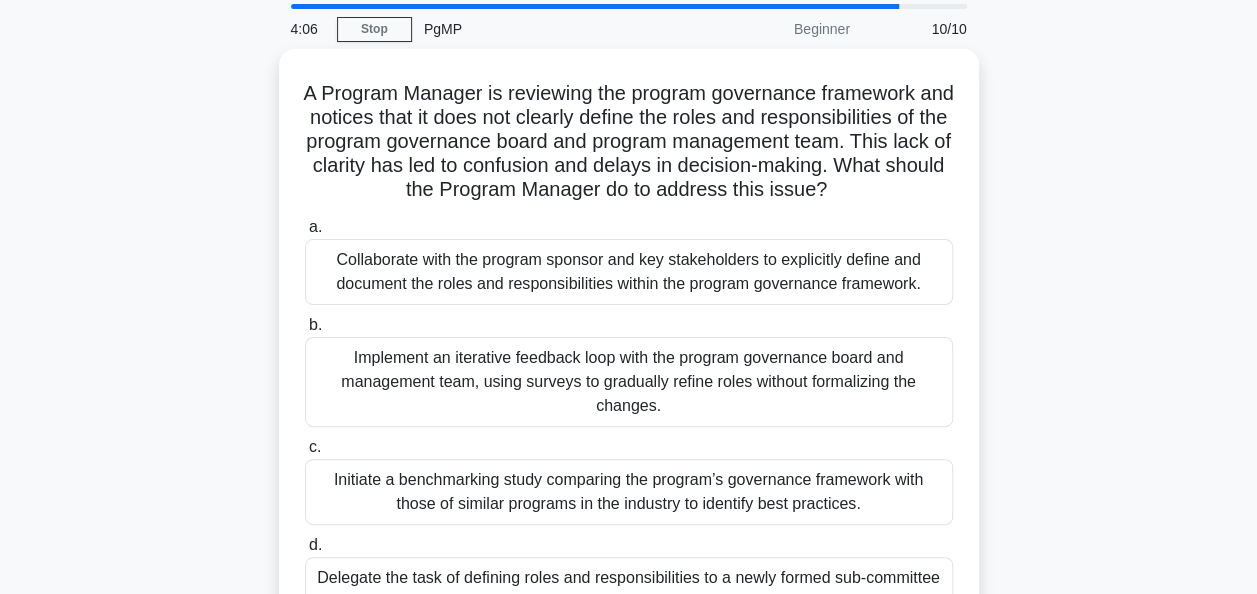 scroll, scrollTop: 100, scrollLeft: 0, axis: vertical 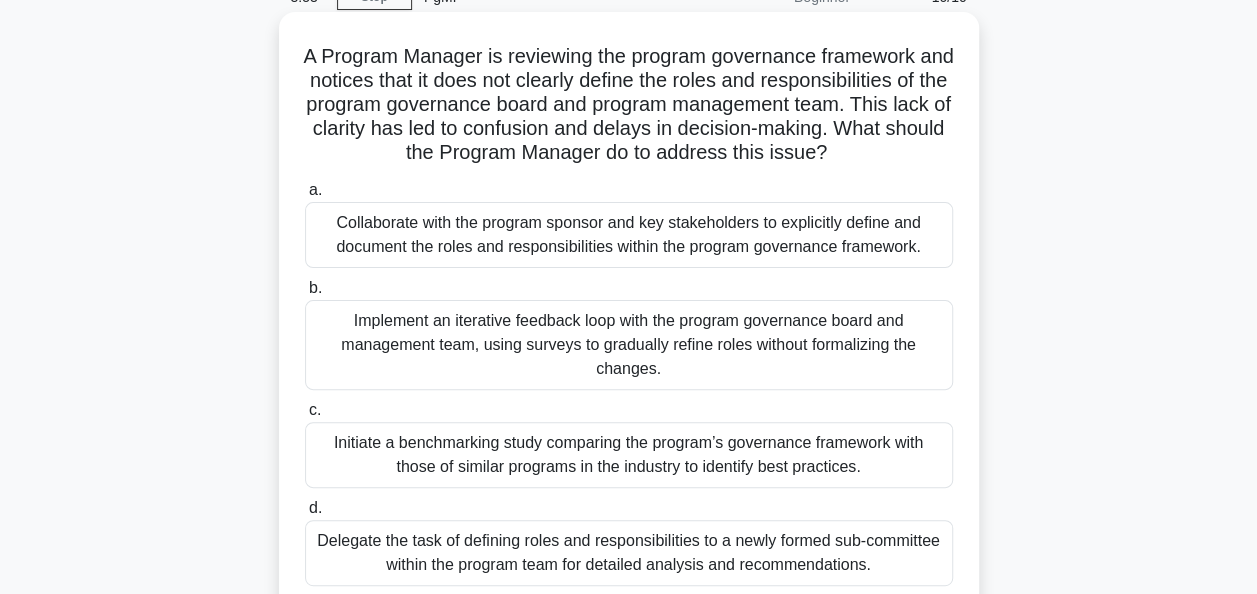 click on "Collaborate with the program sponsor and key stakeholders to explicitly define and document the roles and responsibilities within the program governance framework." at bounding box center [629, 235] 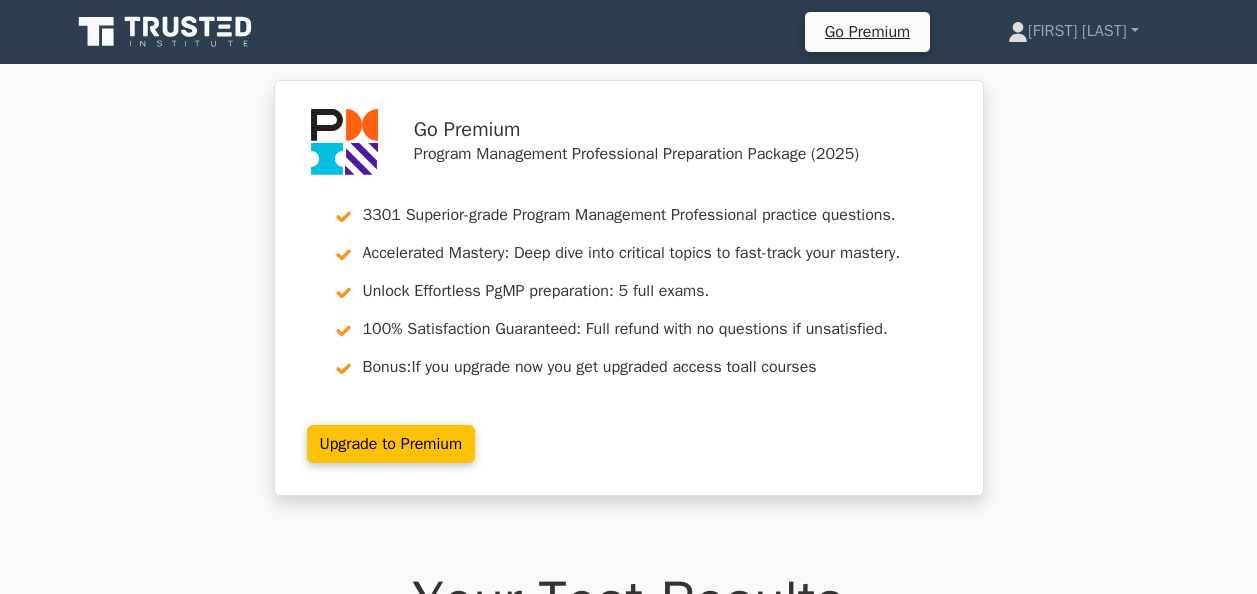 scroll, scrollTop: 0, scrollLeft: 0, axis: both 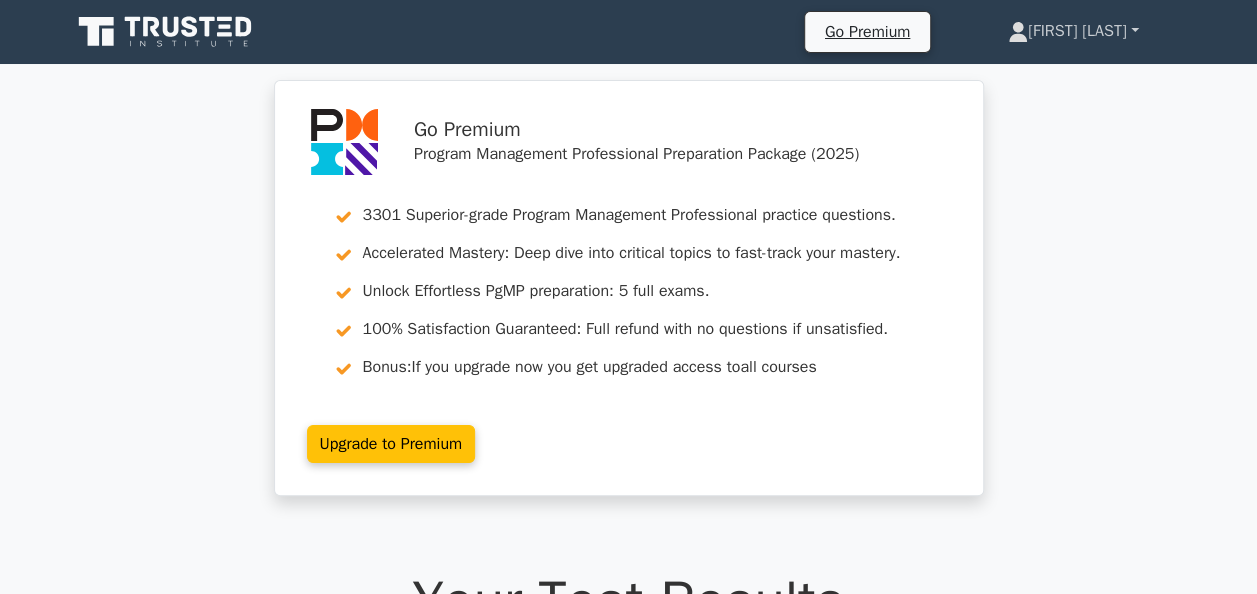 click on "[FIRST] [LAST]" at bounding box center (1073, 31) 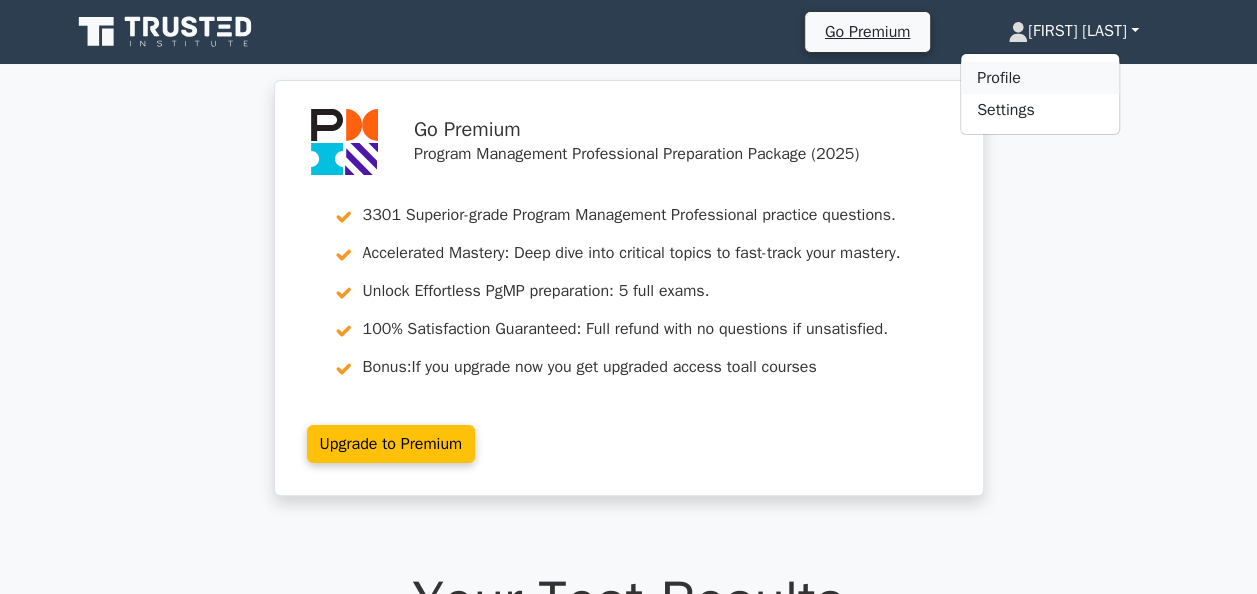 click on "Profile" at bounding box center (1040, 78) 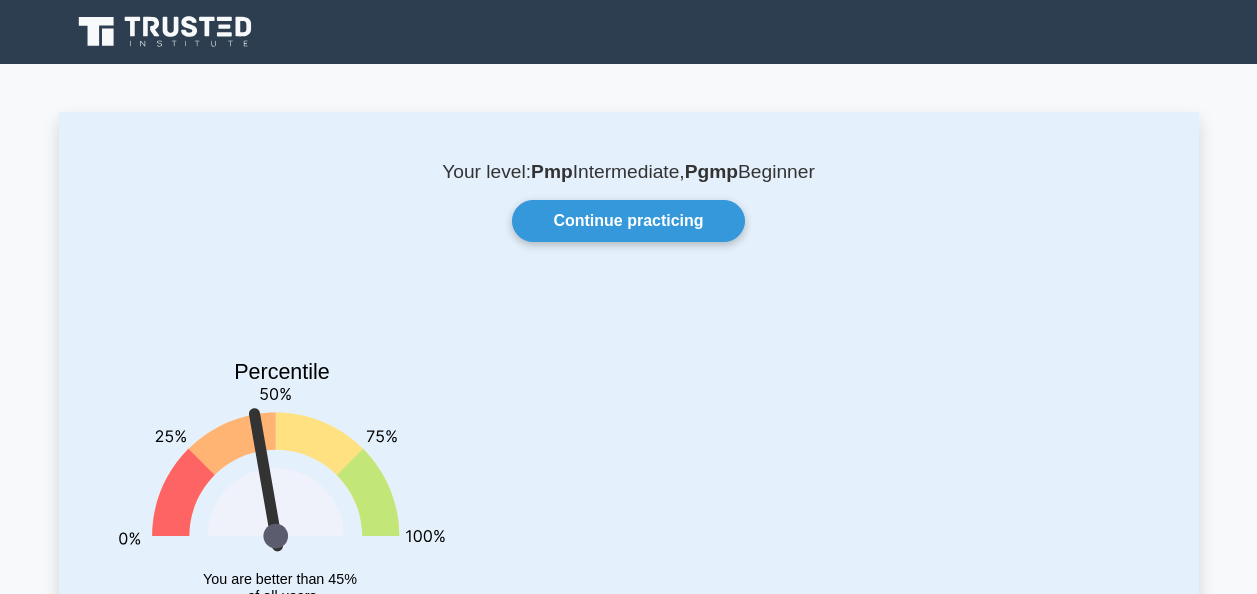 scroll, scrollTop: 0, scrollLeft: 0, axis: both 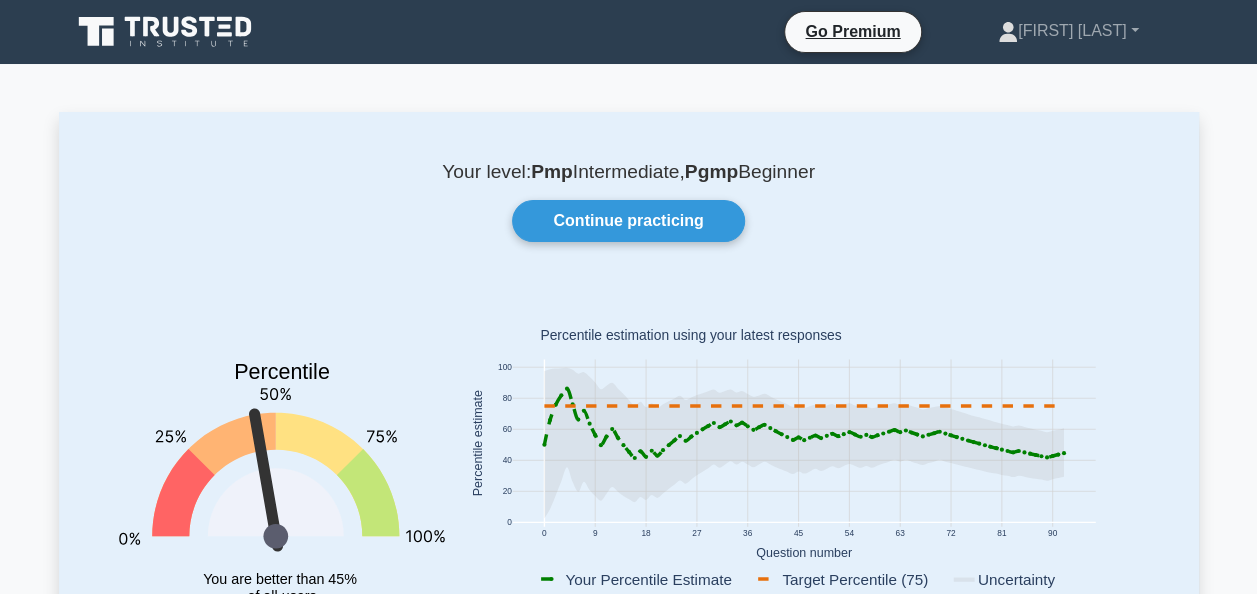 click on "Your level:
Pmp  Intermediate,  Pgmp  Beginner" at bounding box center (629, 172) 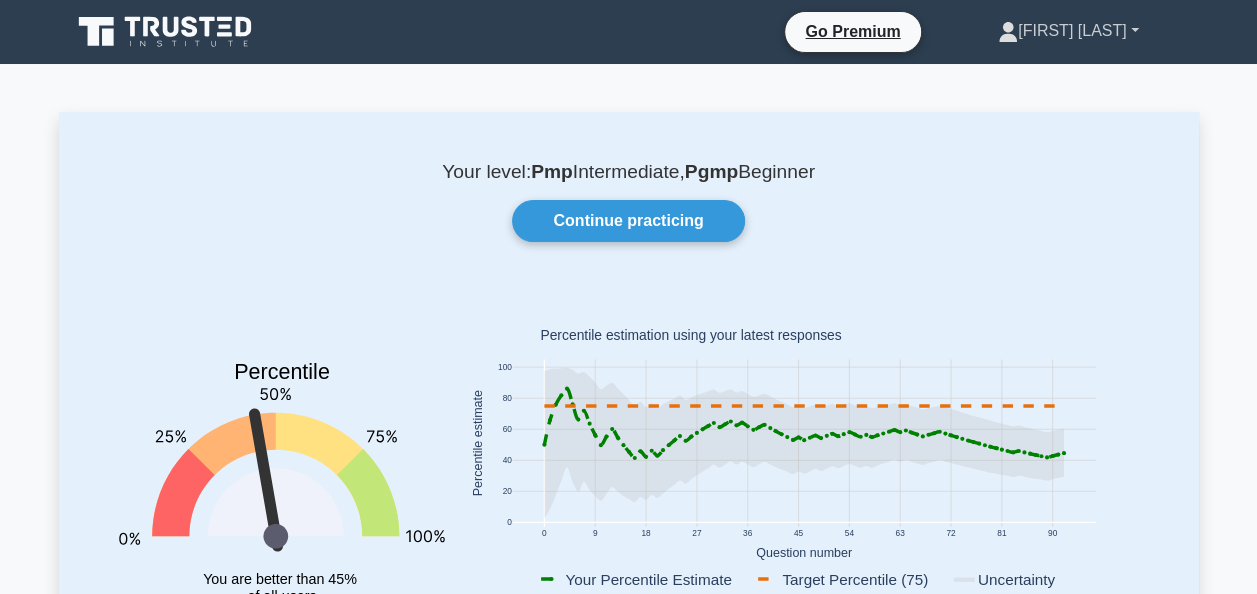 click on "[FIRST] [LAST]" at bounding box center [1068, 31] 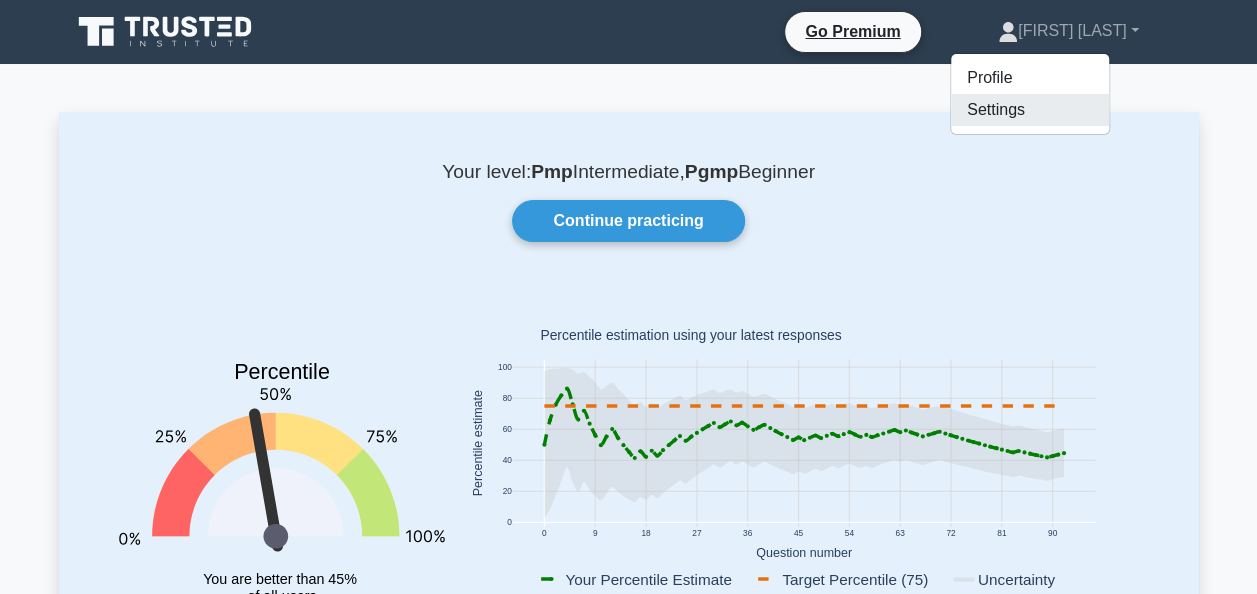 click on "Settings" at bounding box center (1030, 110) 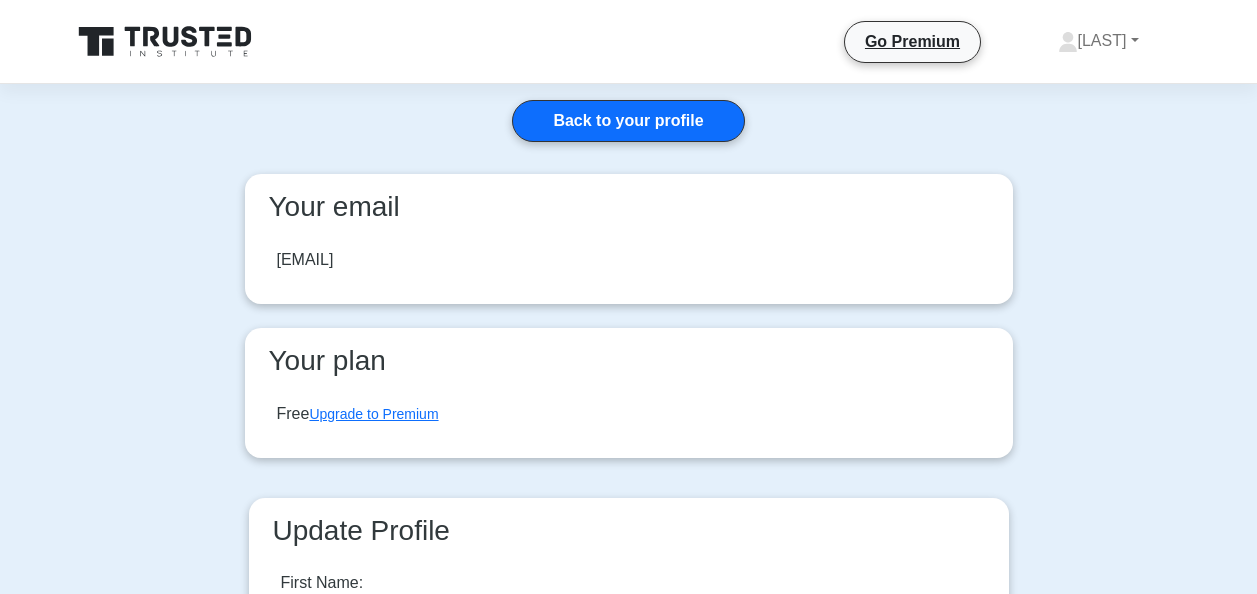 scroll, scrollTop: 0, scrollLeft: 0, axis: both 